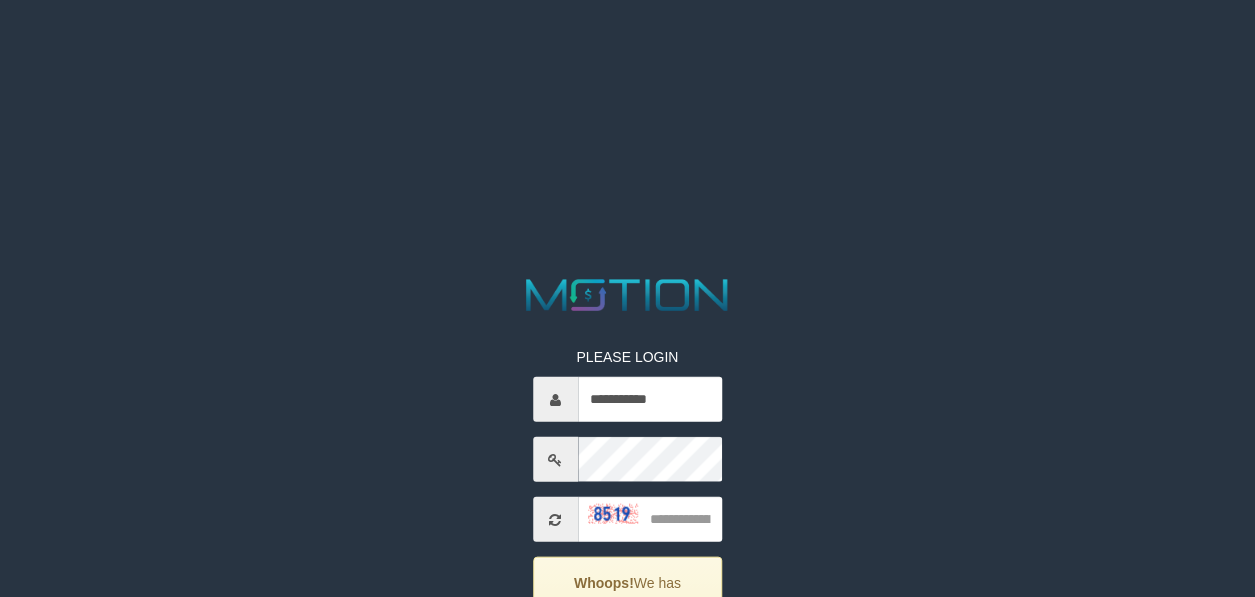 click at bounding box center (650, 519) 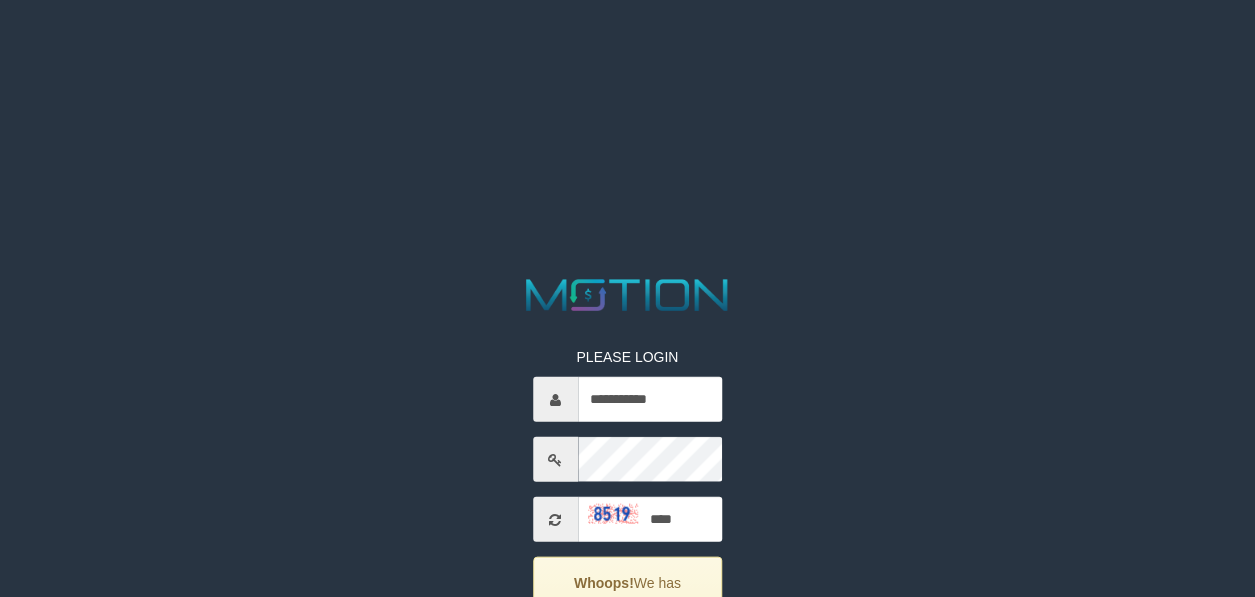 type on "****" 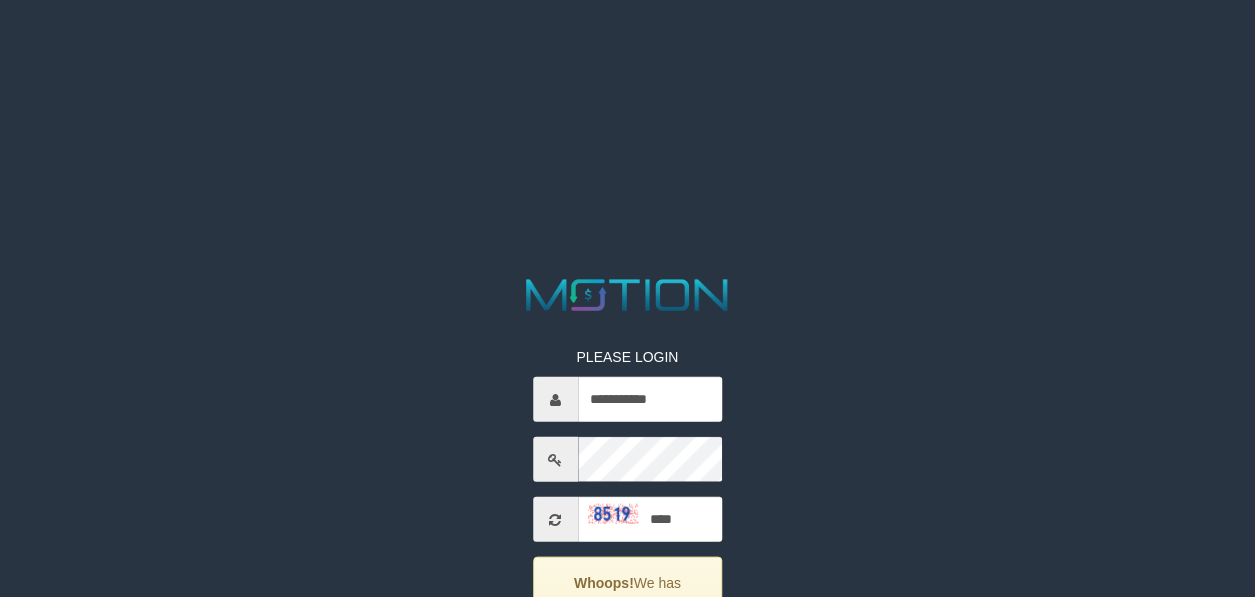 click on "*****" at bounding box center (627, 770) 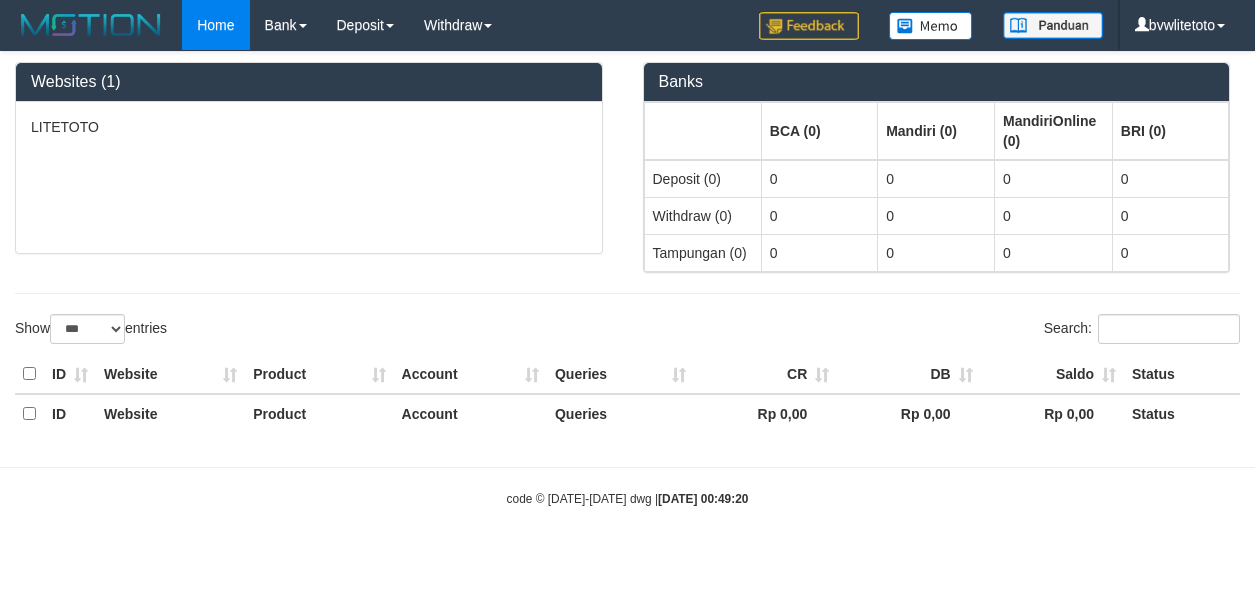 select on "***" 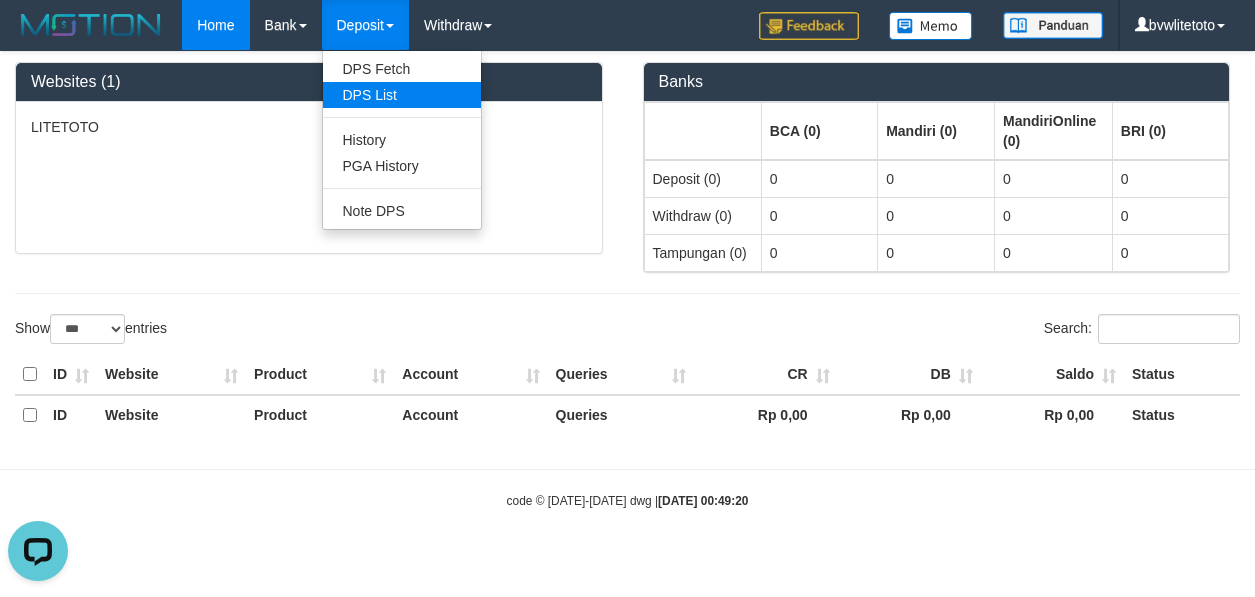 scroll, scrollTop: 0, scrollLeft: 0, axis: both 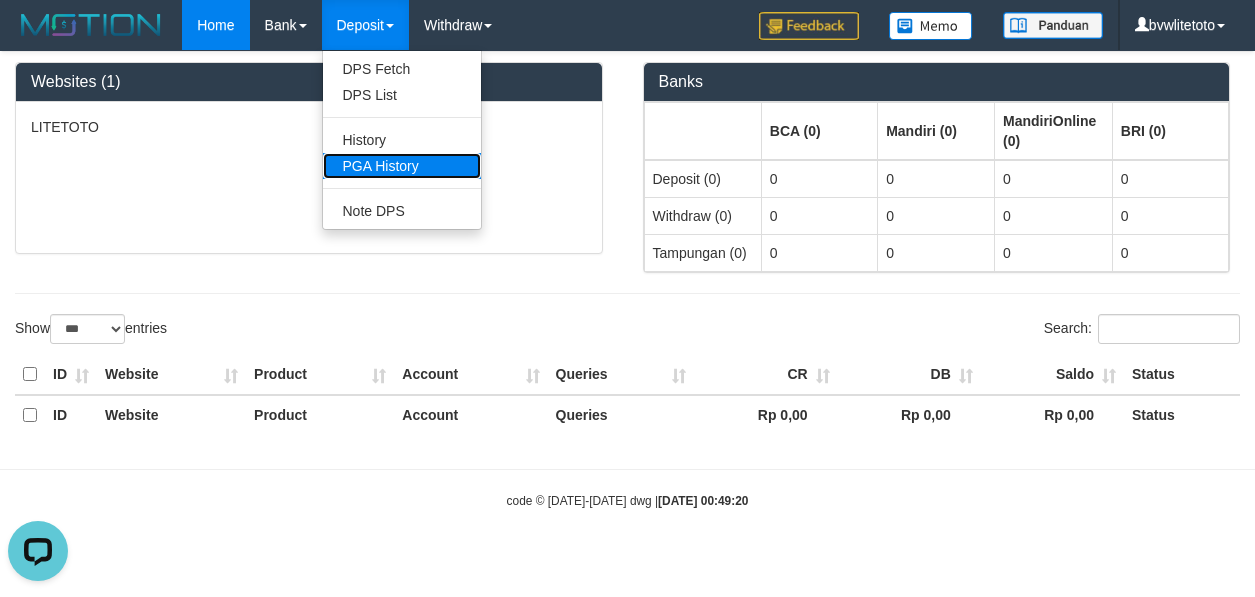 click on "PGA History" at bounding box center [402, 166] 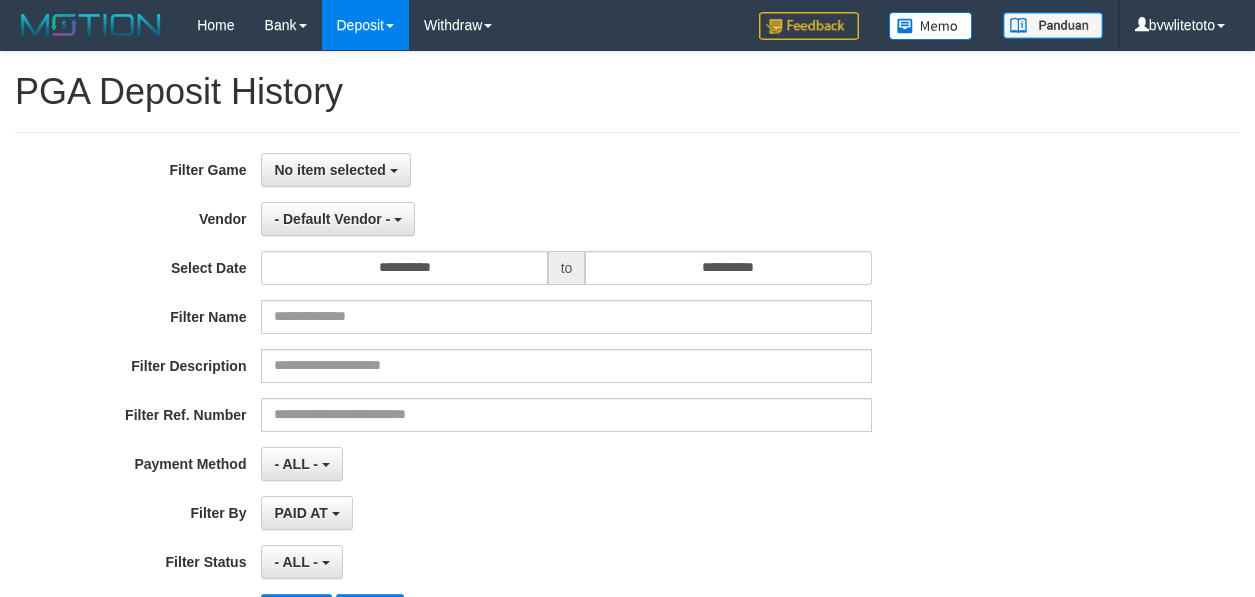 select 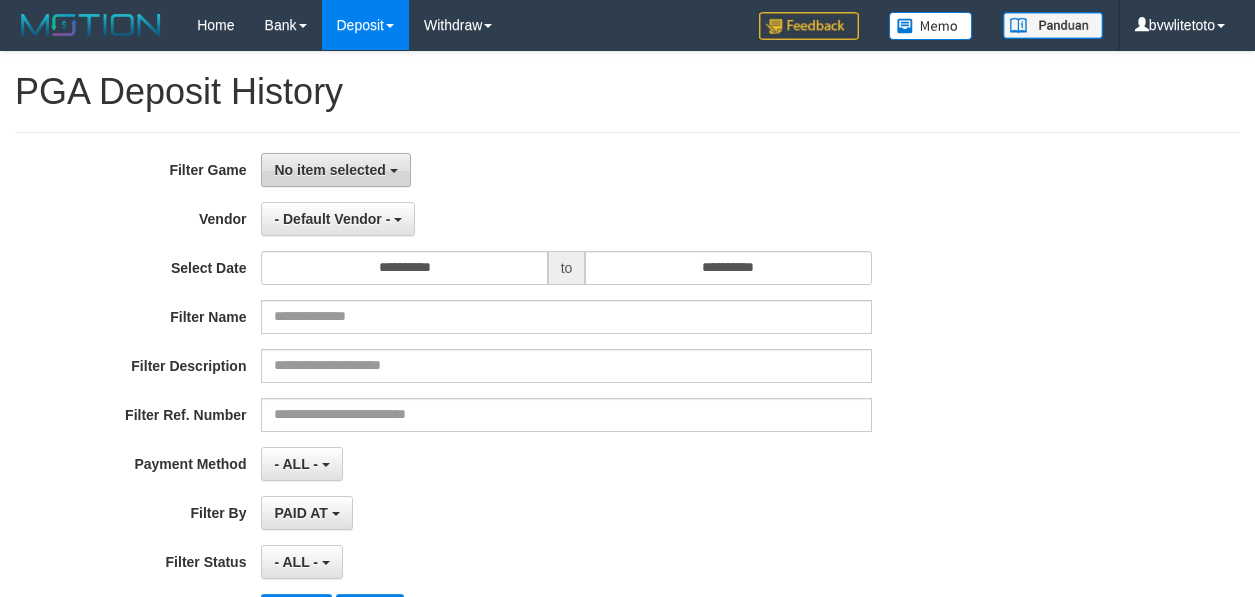 click on "No item selected" at bounding box center (329, 170) 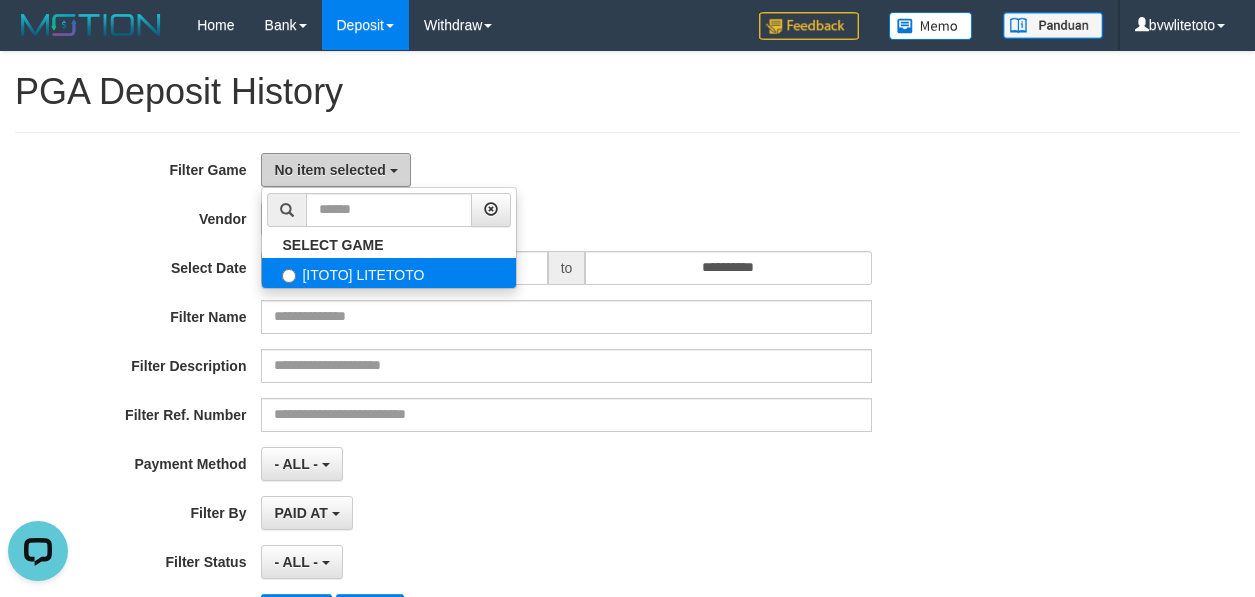 scroll, scrollTop: 0, scrollLeft: 0, axis: both 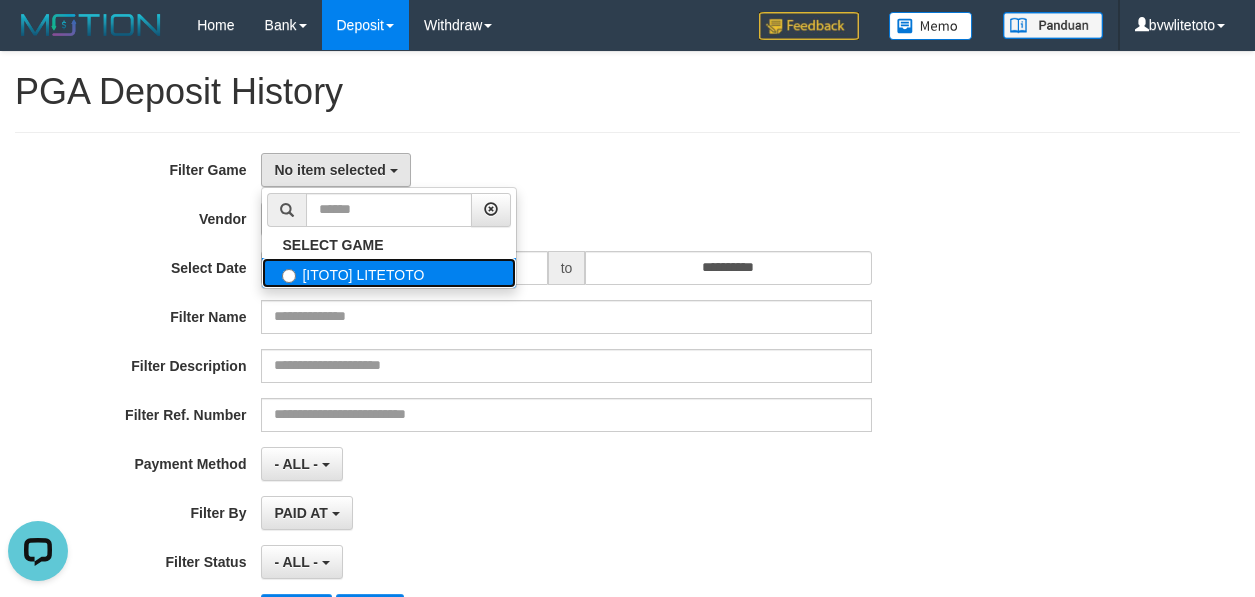 click on "[ITOTO] LITETOTO" at bounding box center (389, 273) 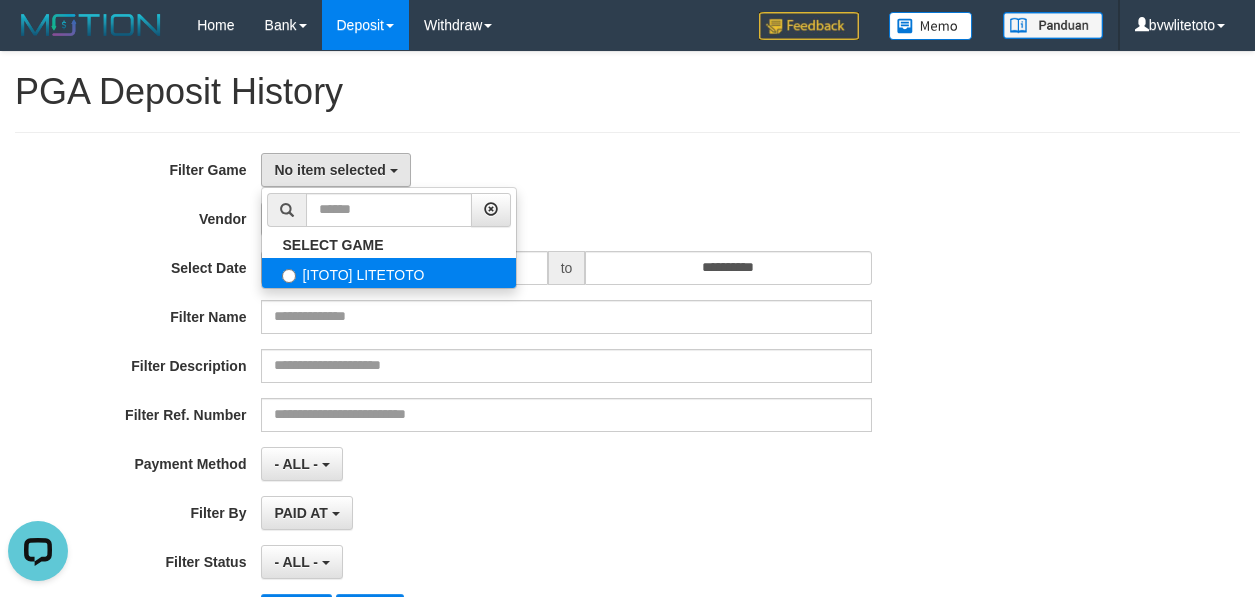 select on "****" 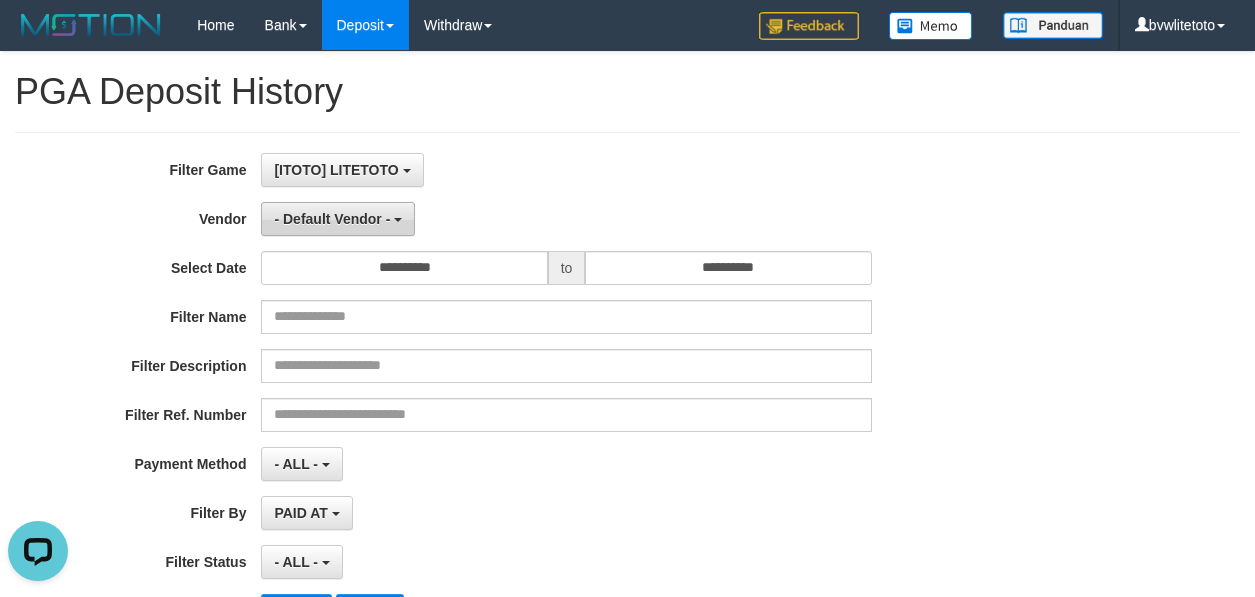 click on "- Default Vendor -" at bounding box center (332, 219) 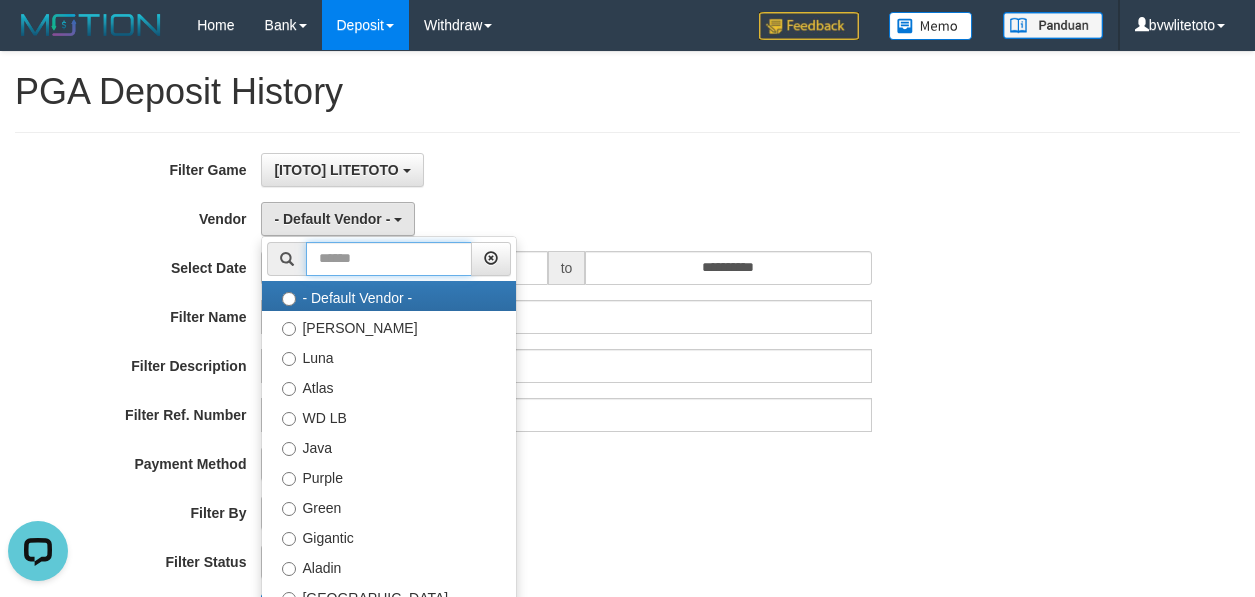 click at bounding box center (389, 259) 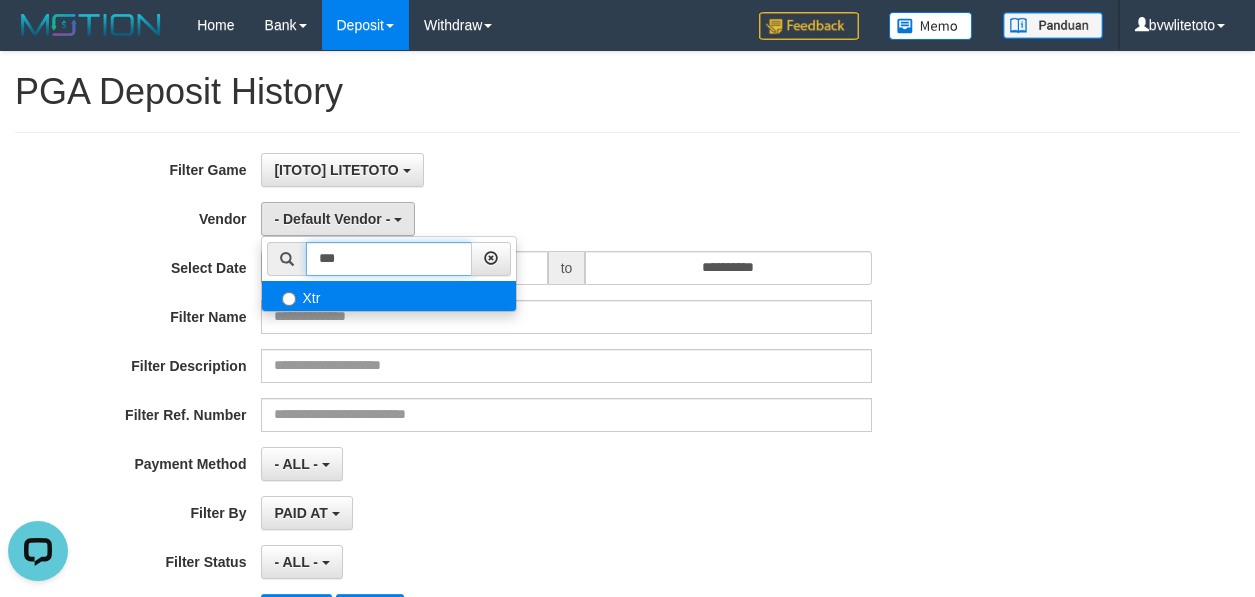 type on "***" 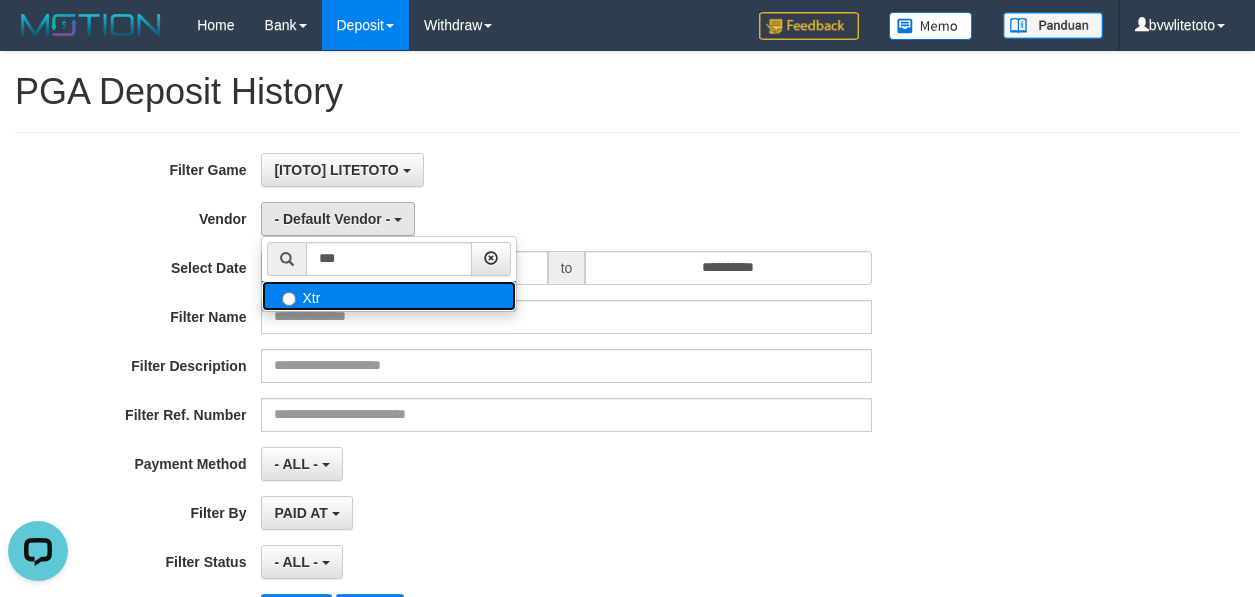 click on "Xtr" at bounding box center [389, 296] 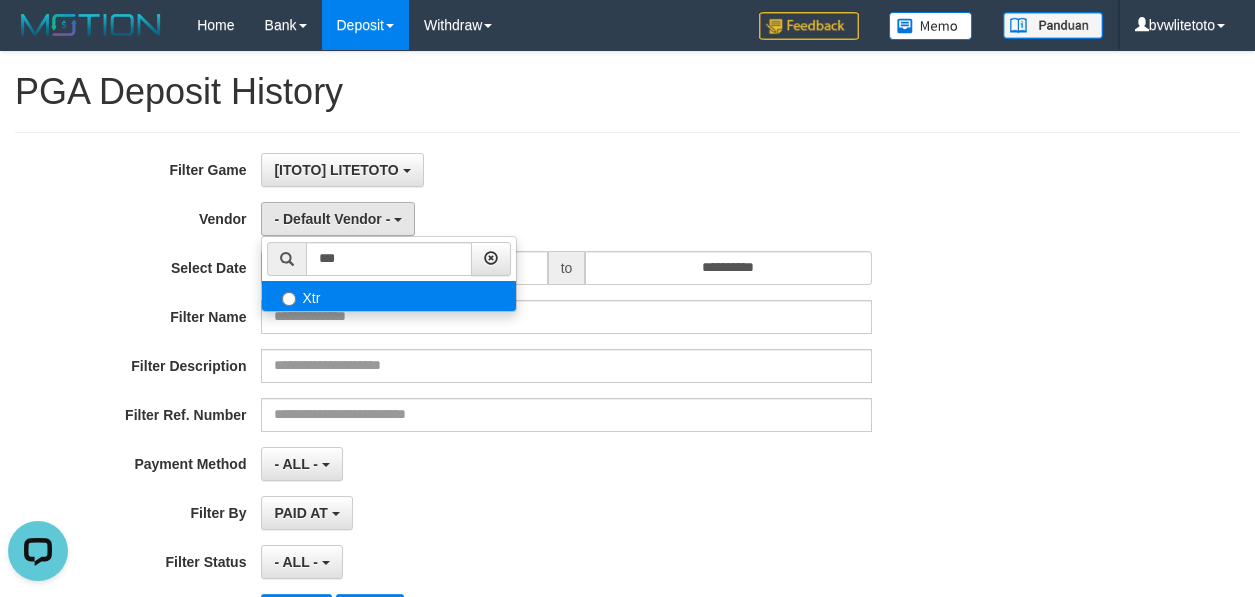 select on "**********" 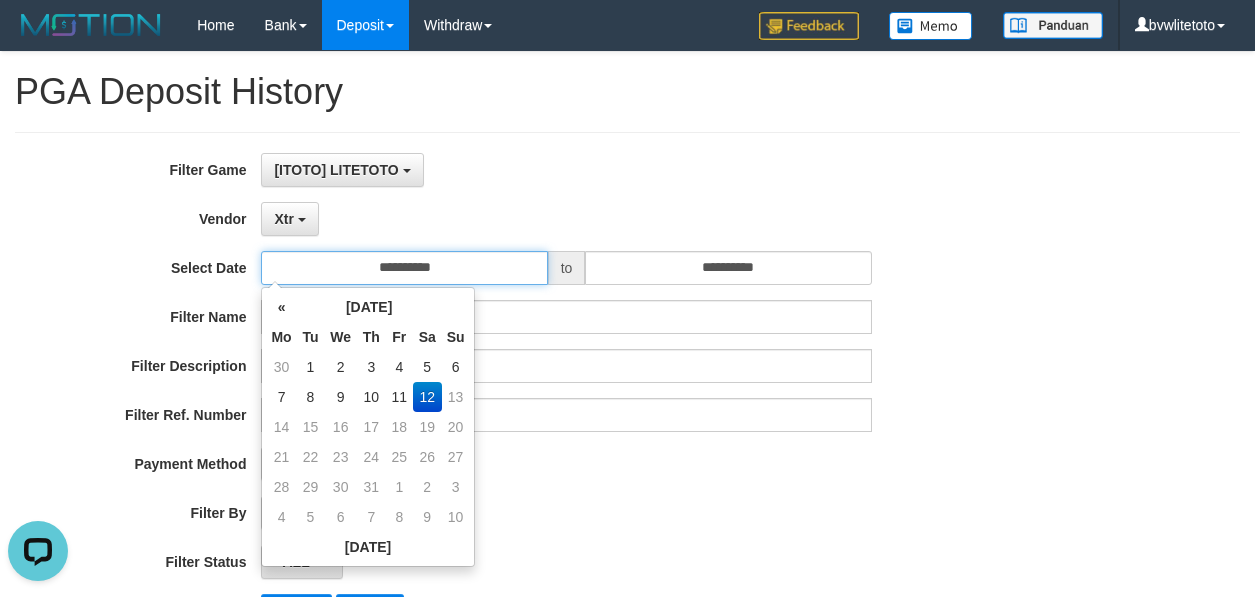 click on "**********" at bounding box center (404, 268) 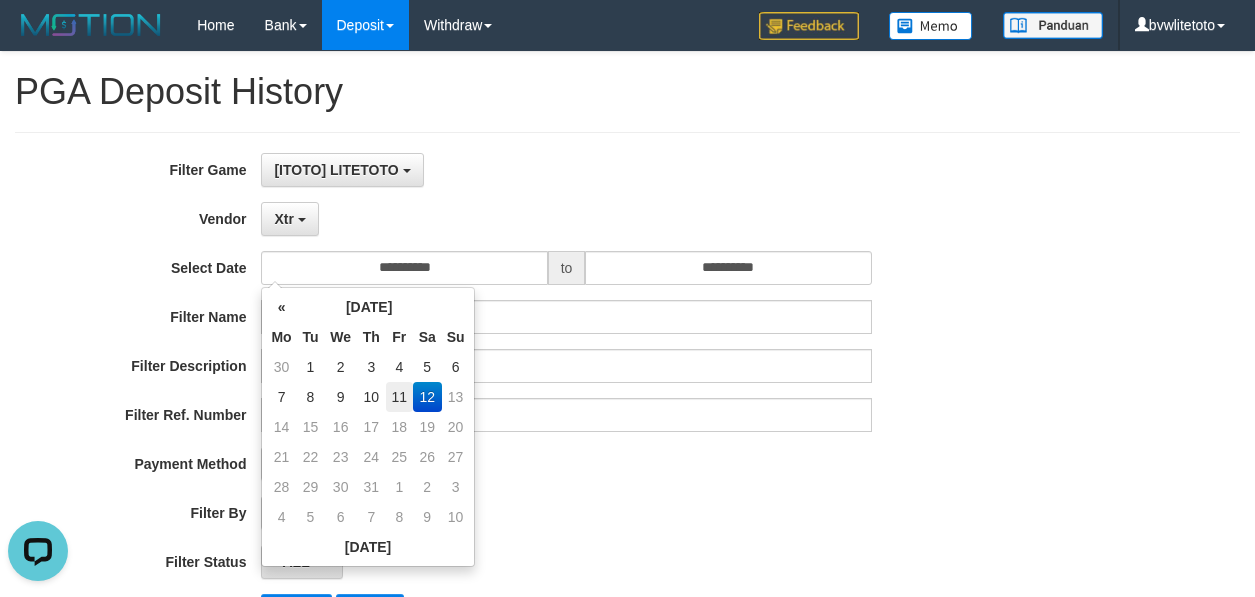 click on "11" at bounding box center (399, 397) 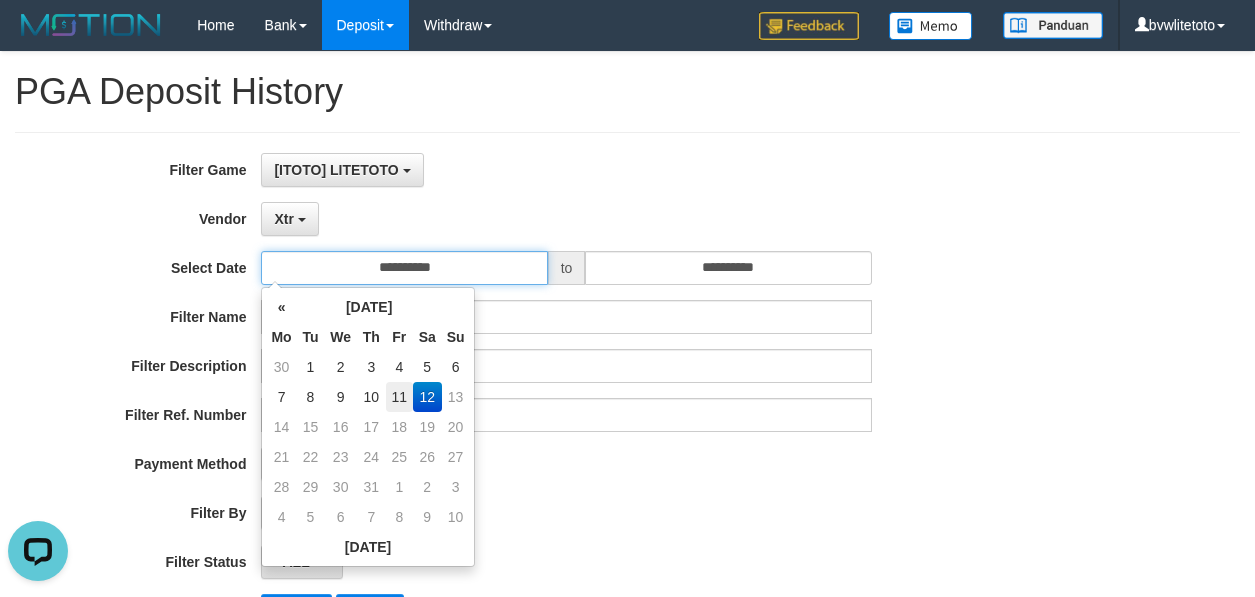 type on "**********" 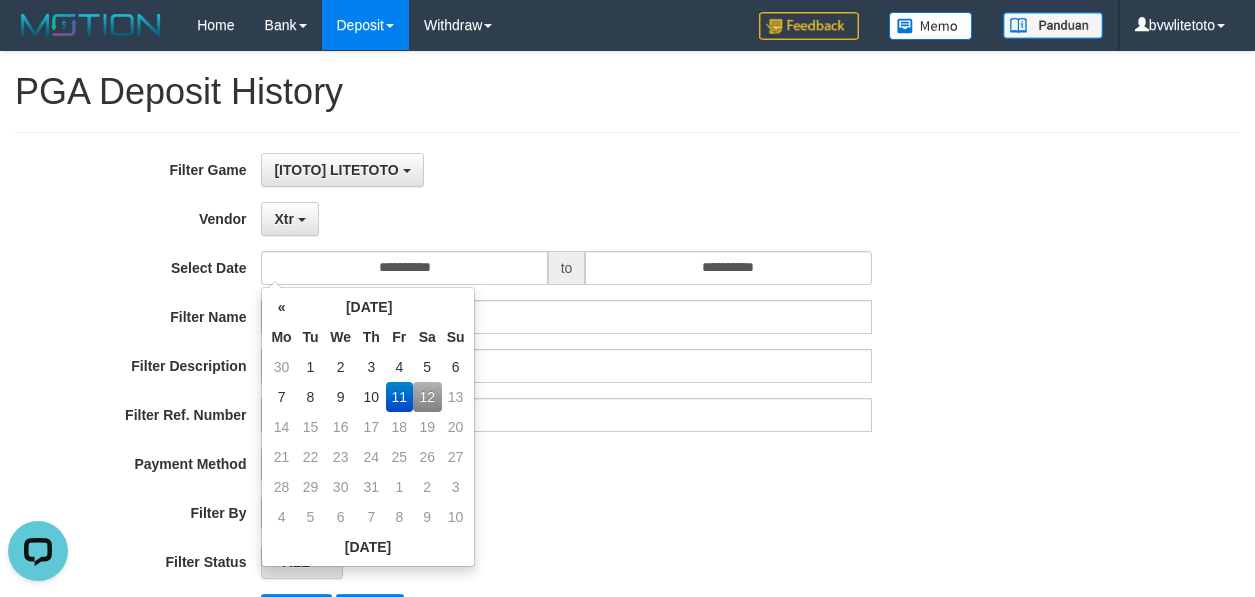 click on "11" at bounding box center (399, 397) 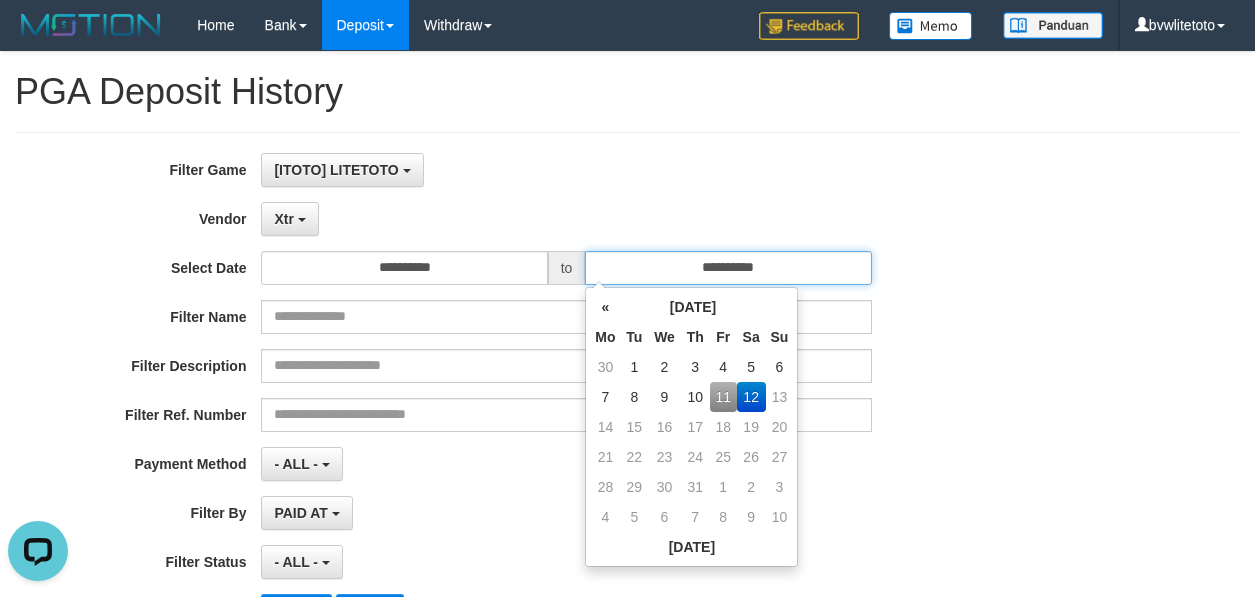 click on "**********" at bounding box center [728, 268] 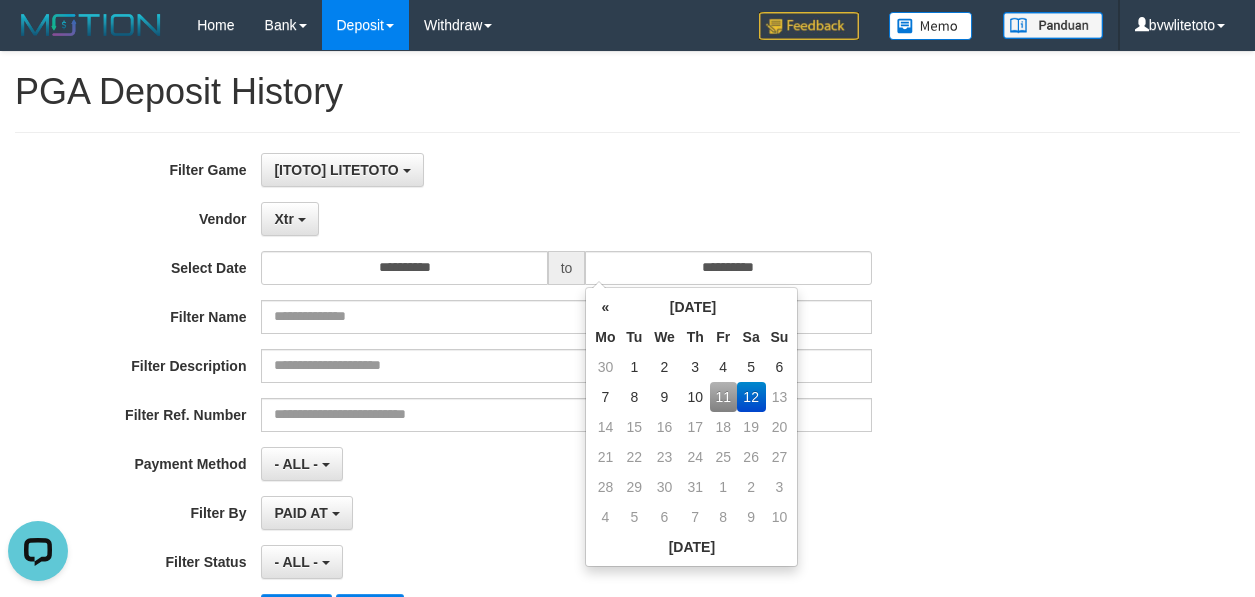 click on "11" at bounding box center [723, 397] 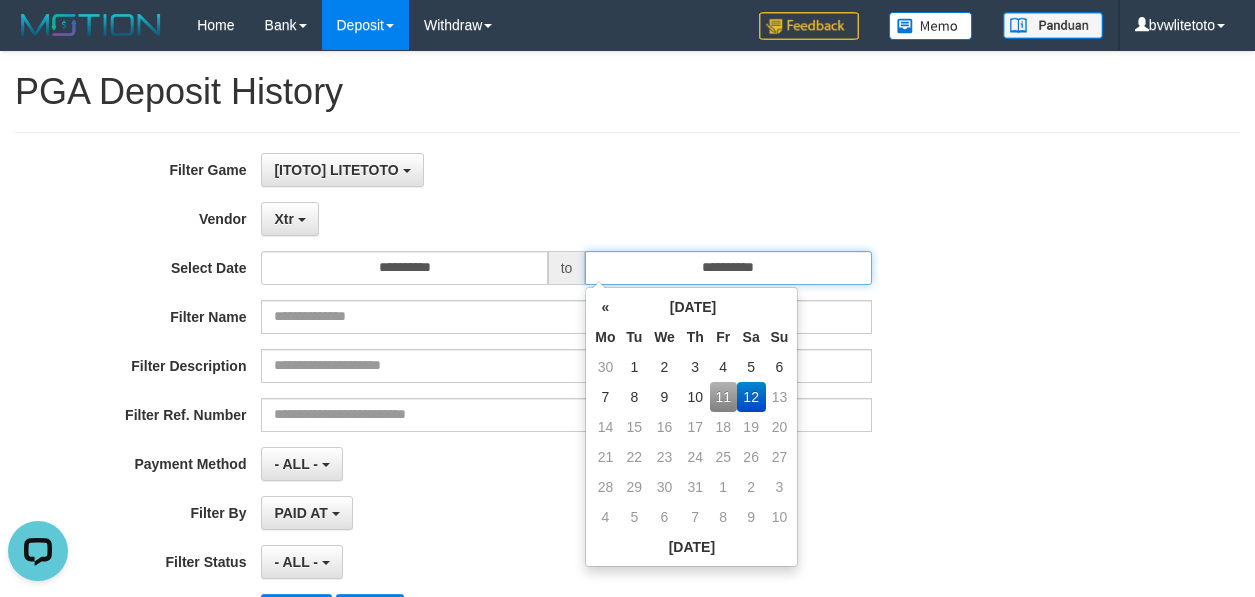 type on "**********" 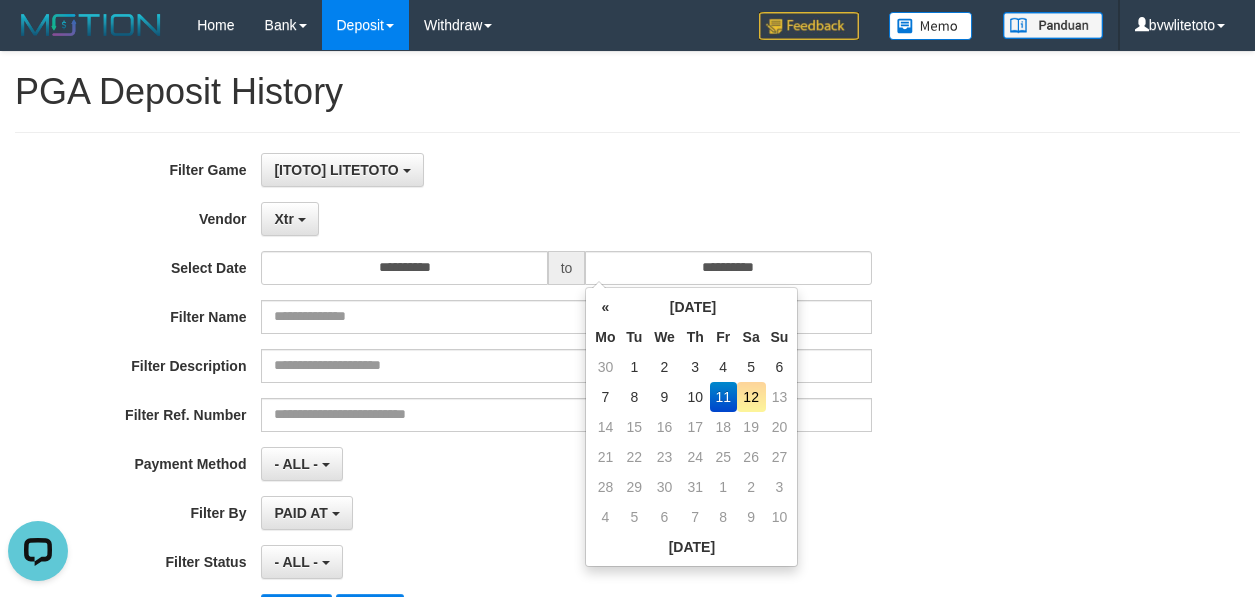 click on "**********" at bounding box center [523, 397] 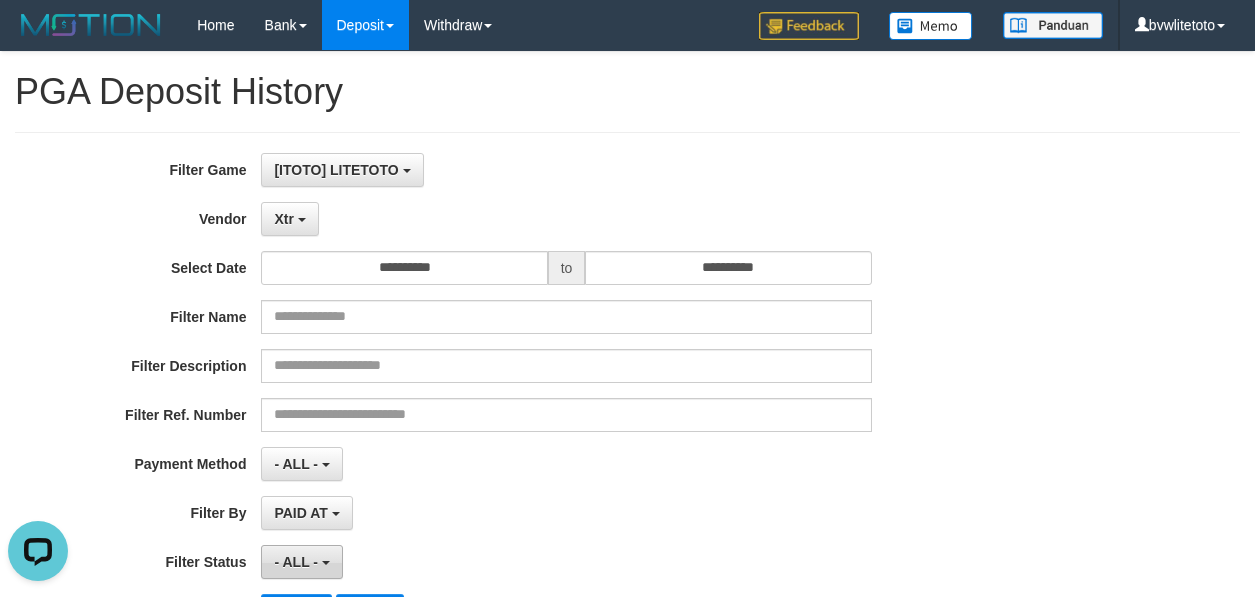 click on "- ALL -" at bounding box center [296, 562] 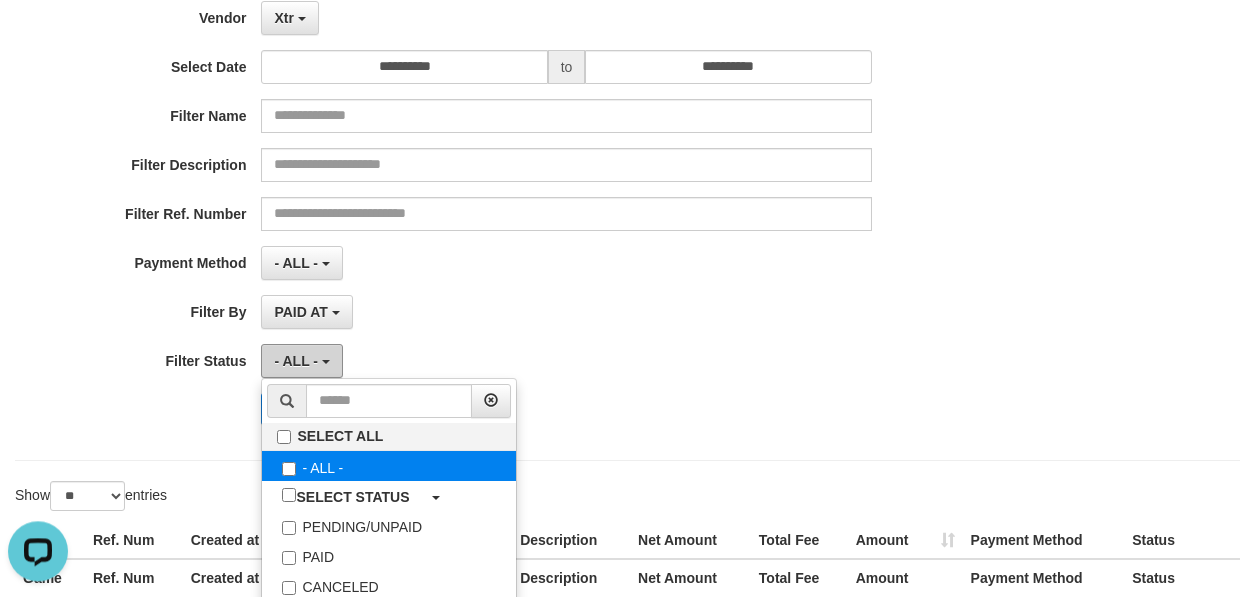 scroll, scrollTop: 204, scrollLeft: 0, axis: vertical 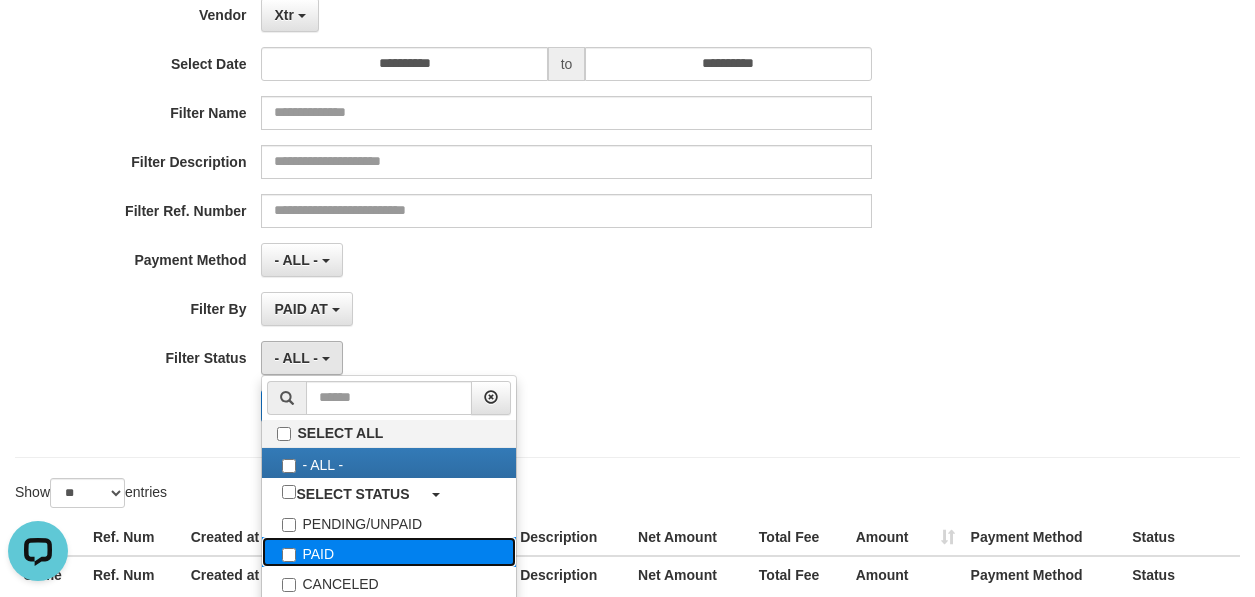 click on "PAID" at bounding box center (389, 552) 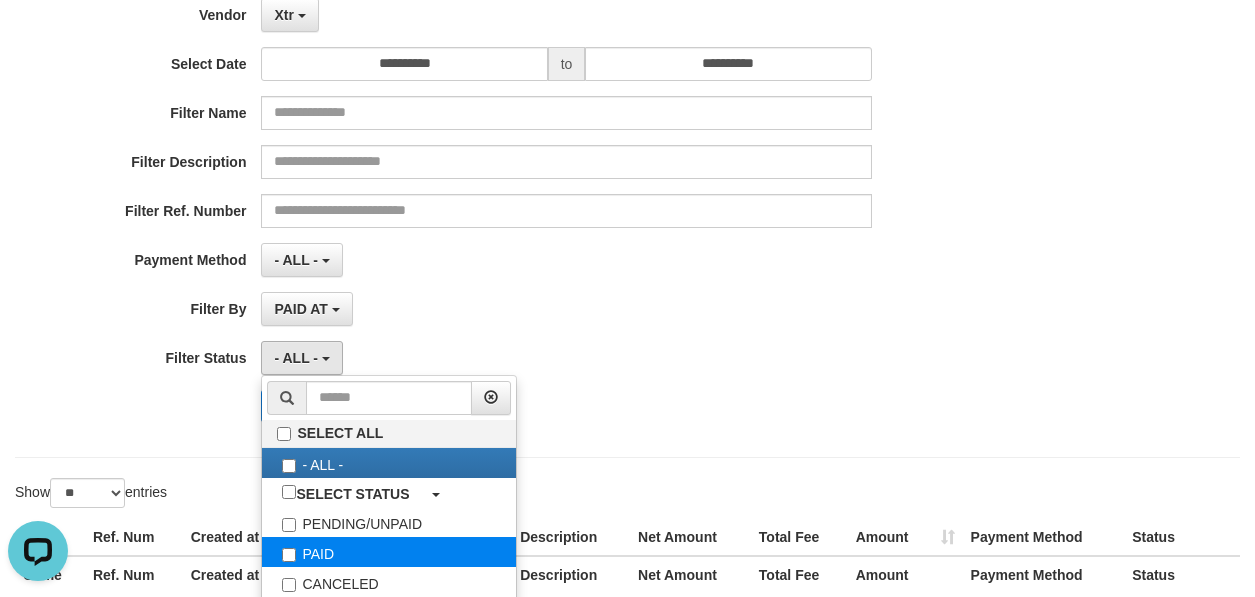 select on "*" 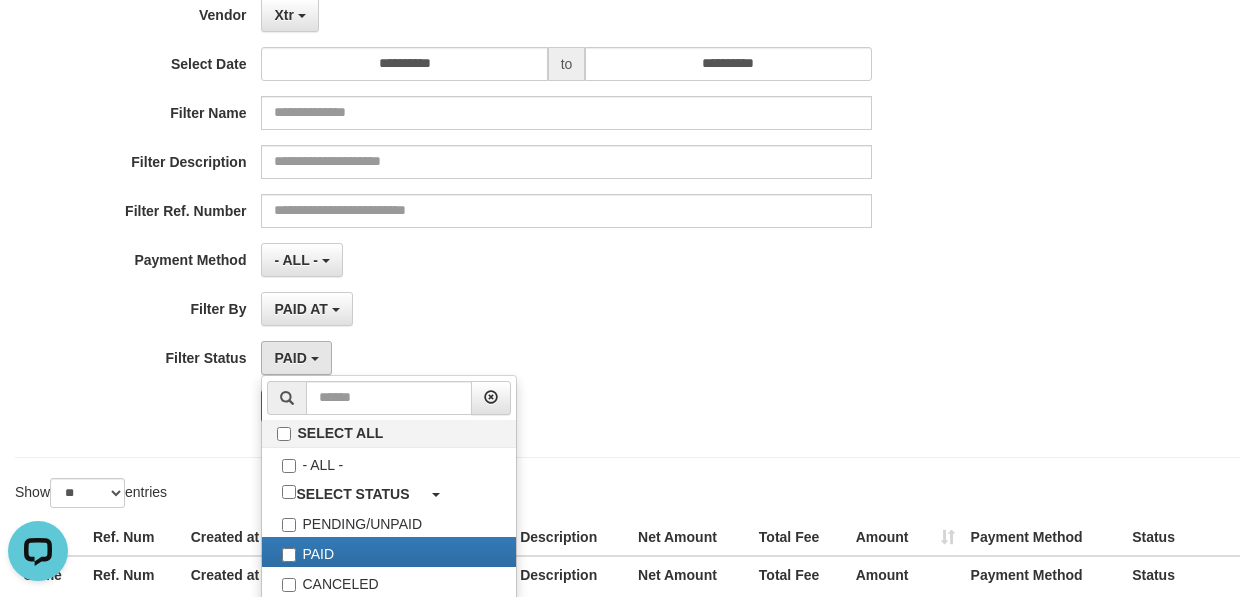 click on "Search
Export" at bounding box center [653, 406] 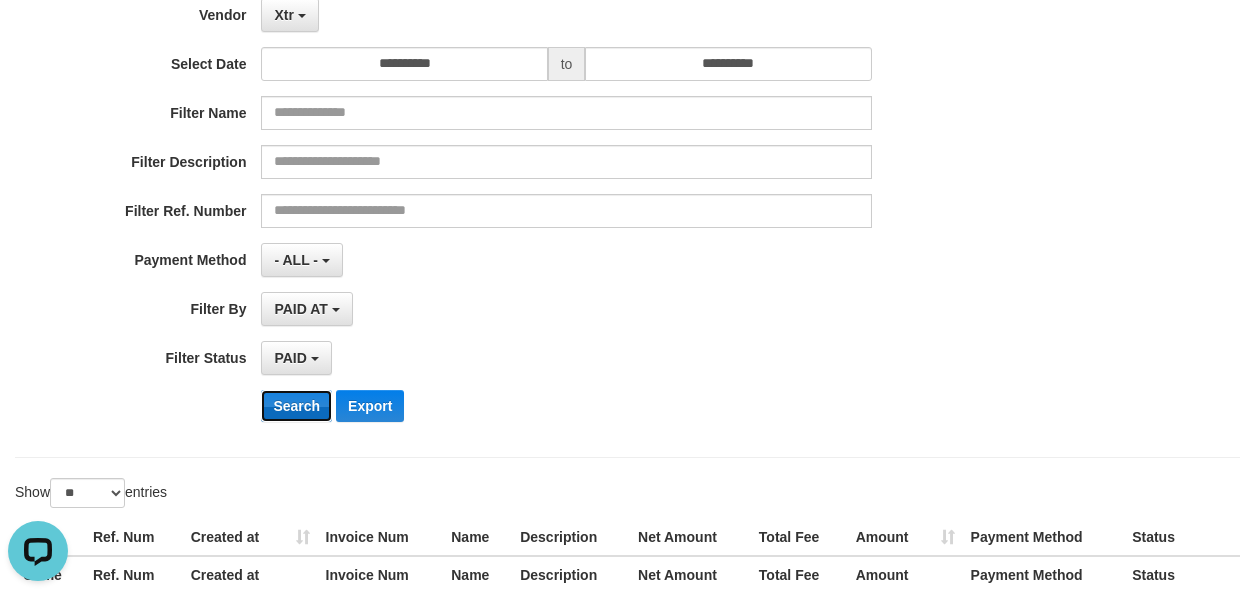 click on "Search" at bounding box center (296, 406) 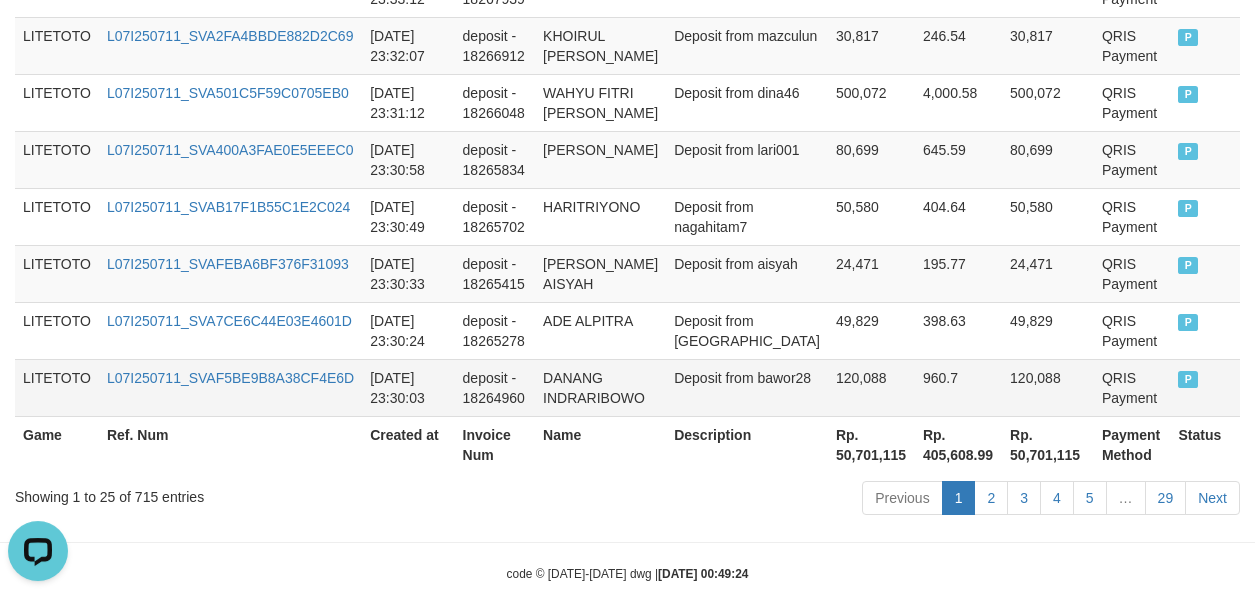 scroll, scrollTop: 1825, scrollLeft: 0, axis: vertical 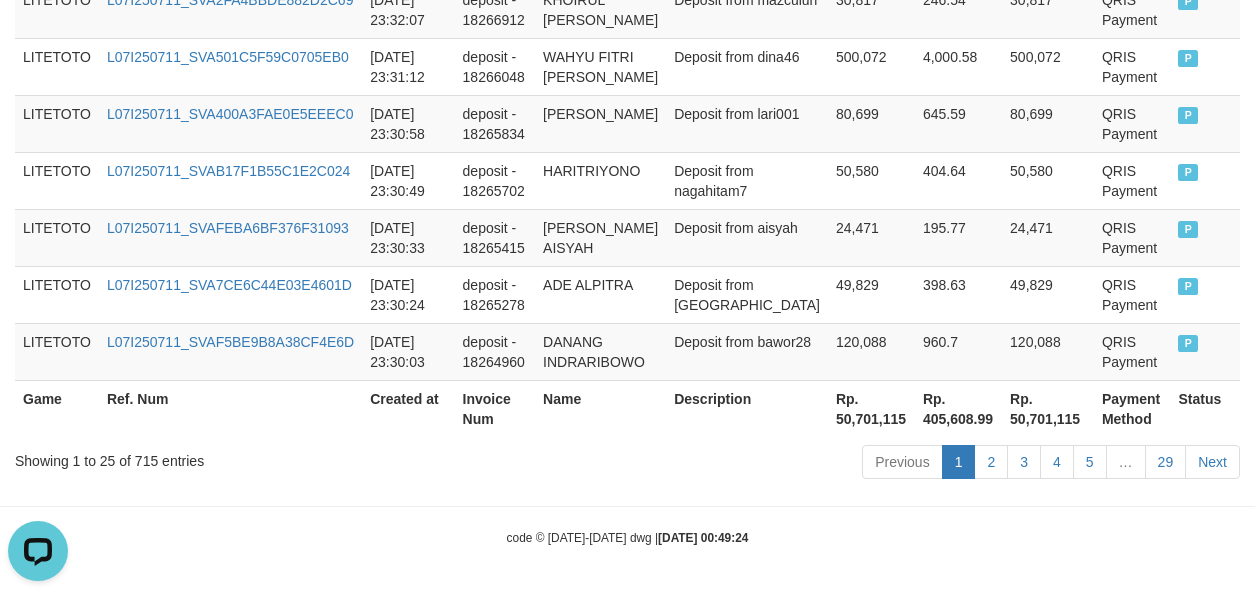 click on "Showing 1 to 25 of 715 entries" at bounding box center [261, 457] 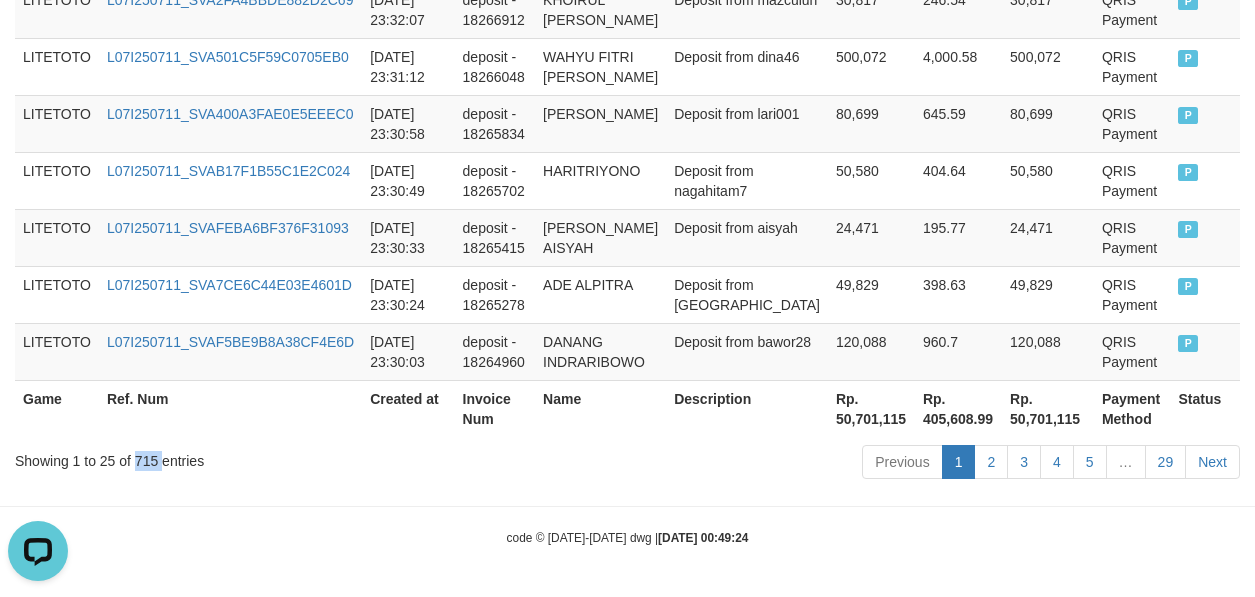 click on "Showing 1 to 25 of 715 entries" at bounding box center [261, 457] 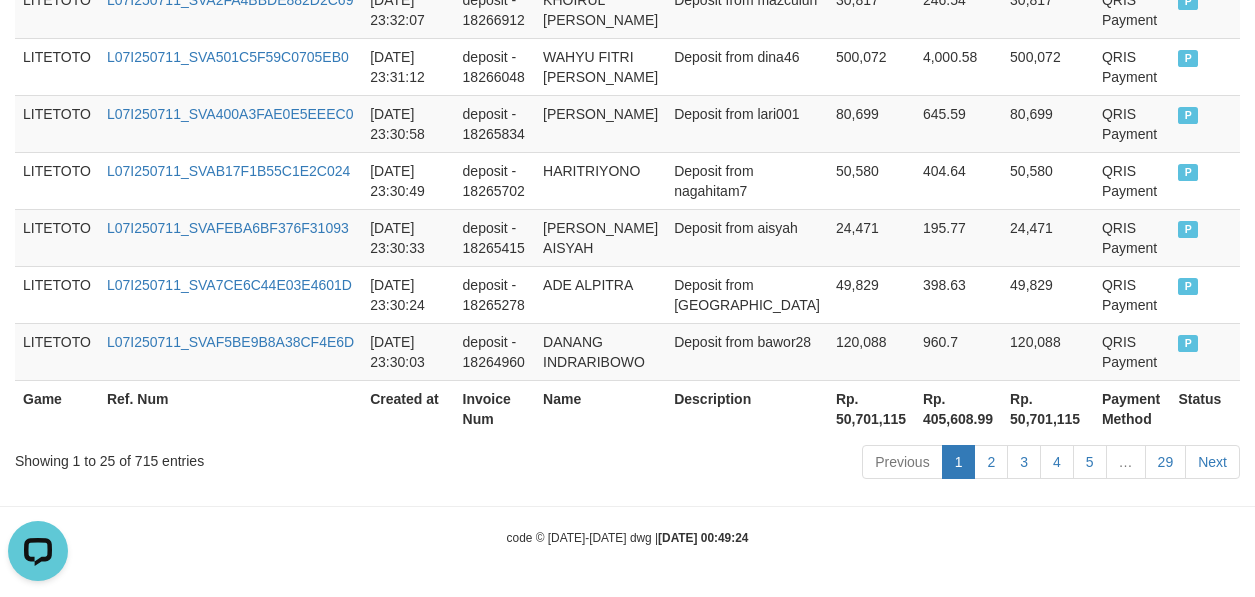 click on "Rp. 50,701,115" at bounding box center [871, 408] 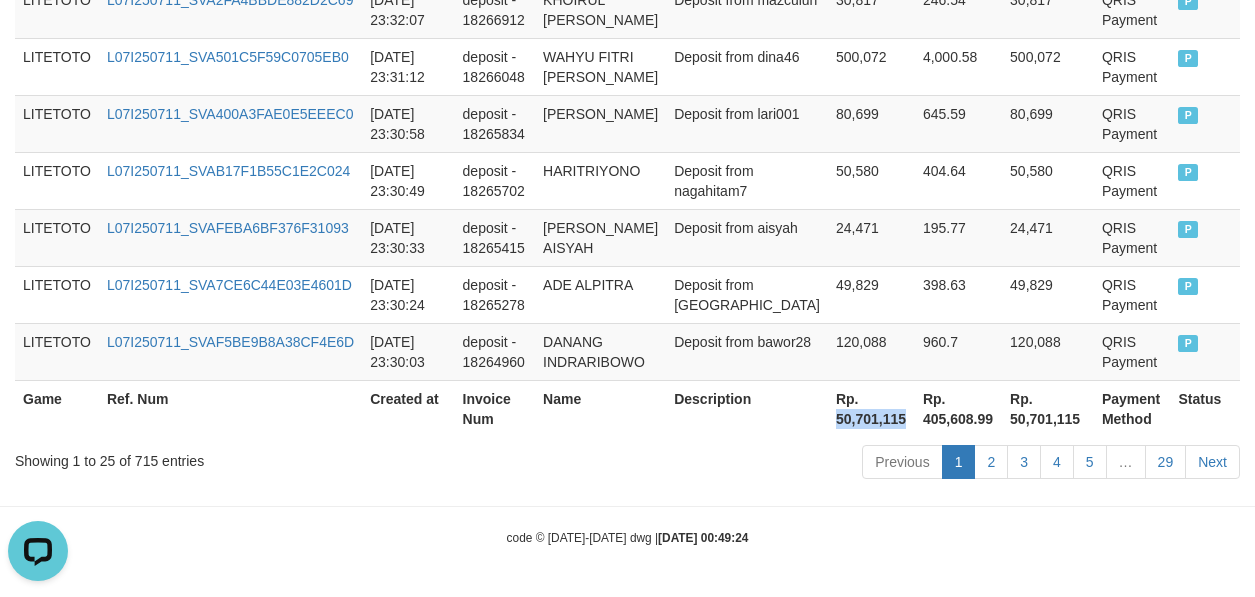 drag, startPoint x: 791, startPoint y: 419, endPoint x: 854, endPoint y: 424, distance: 63.1981 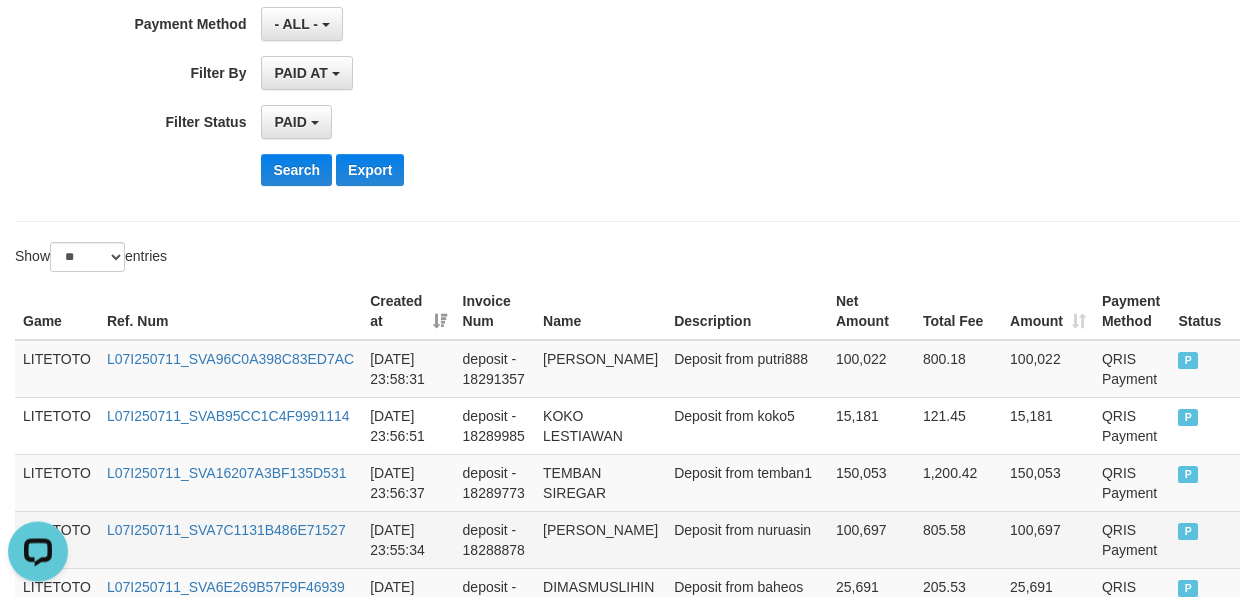 scroll, scrollTop: 0, scrollLeft: 0, axis: both 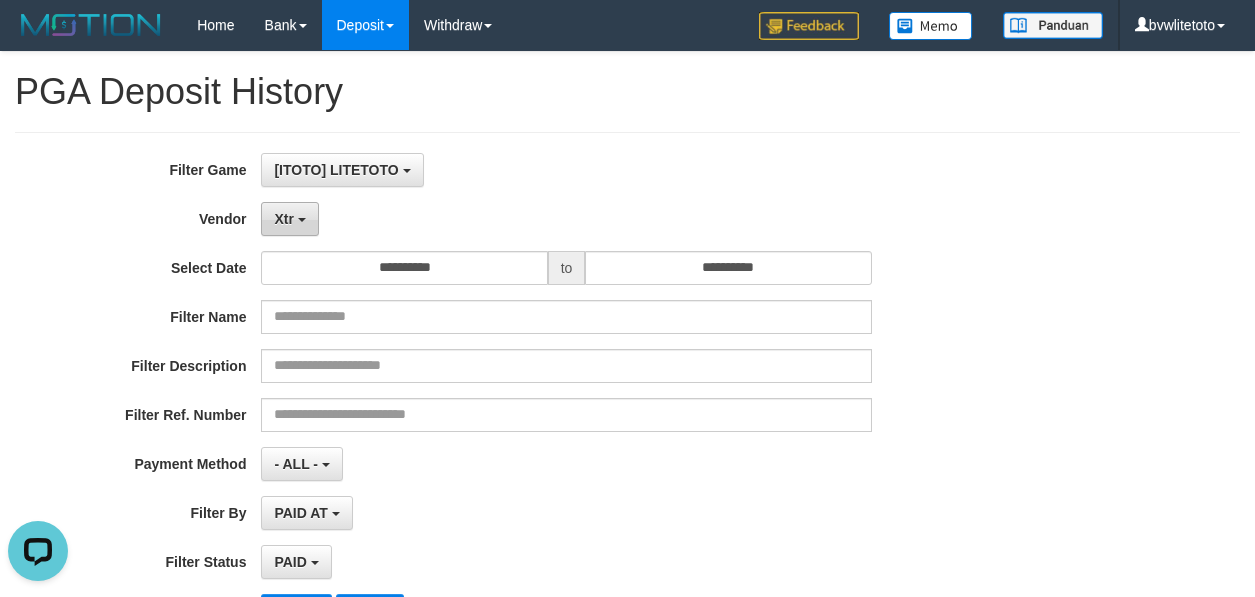 click on "Xtr" at bounding box center (289, 219) 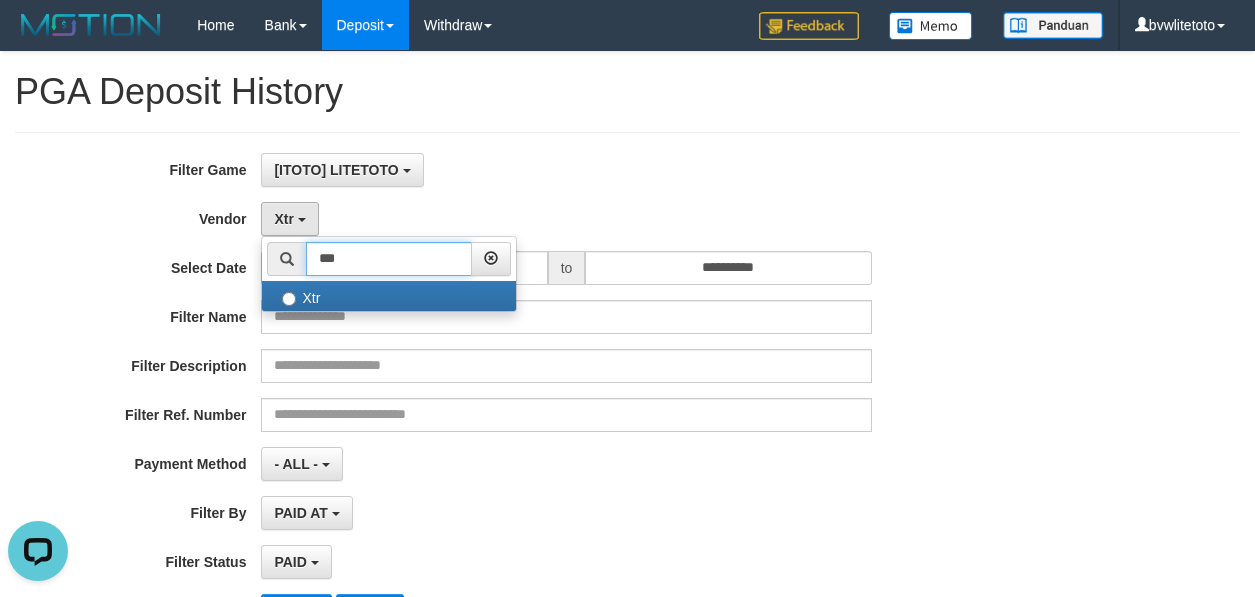 drag, startPoint x: 363, startPoint y: 262, endPoint x: 86, endPoint y: 255, distance: 277.08844 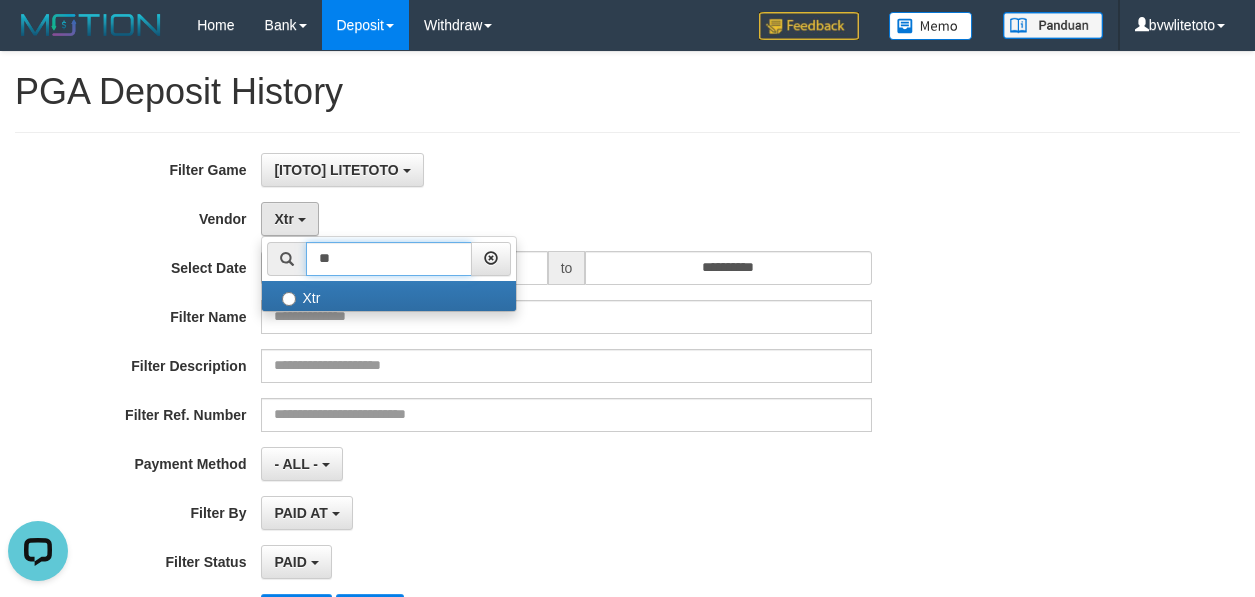 type on "*" 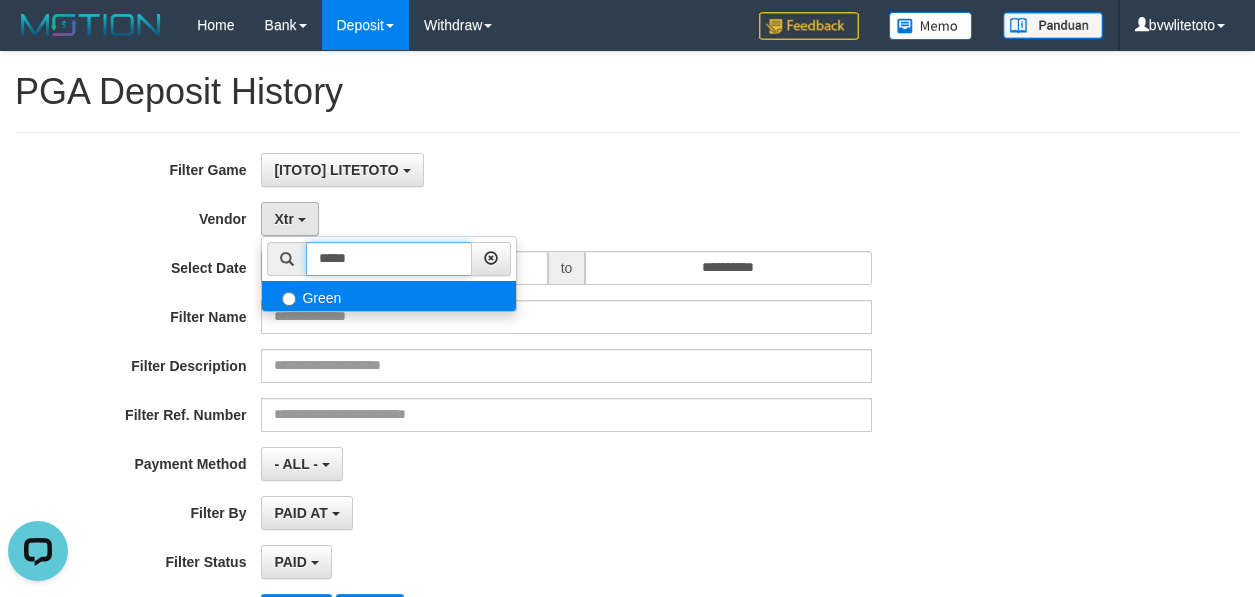 type on "*****" 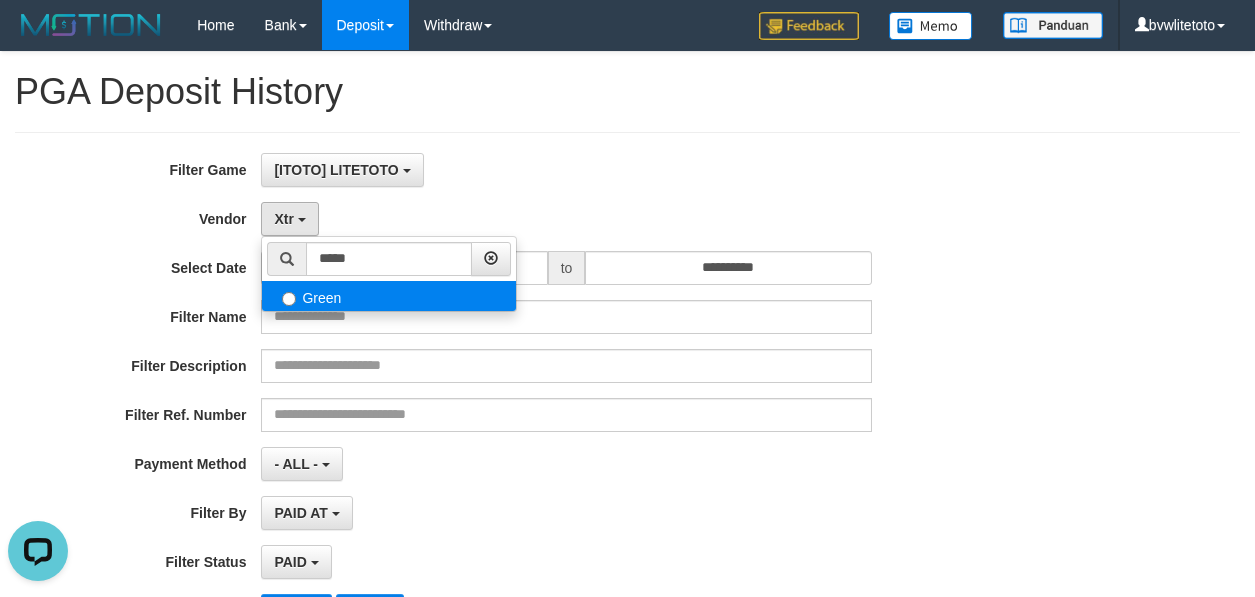 select on "**********" 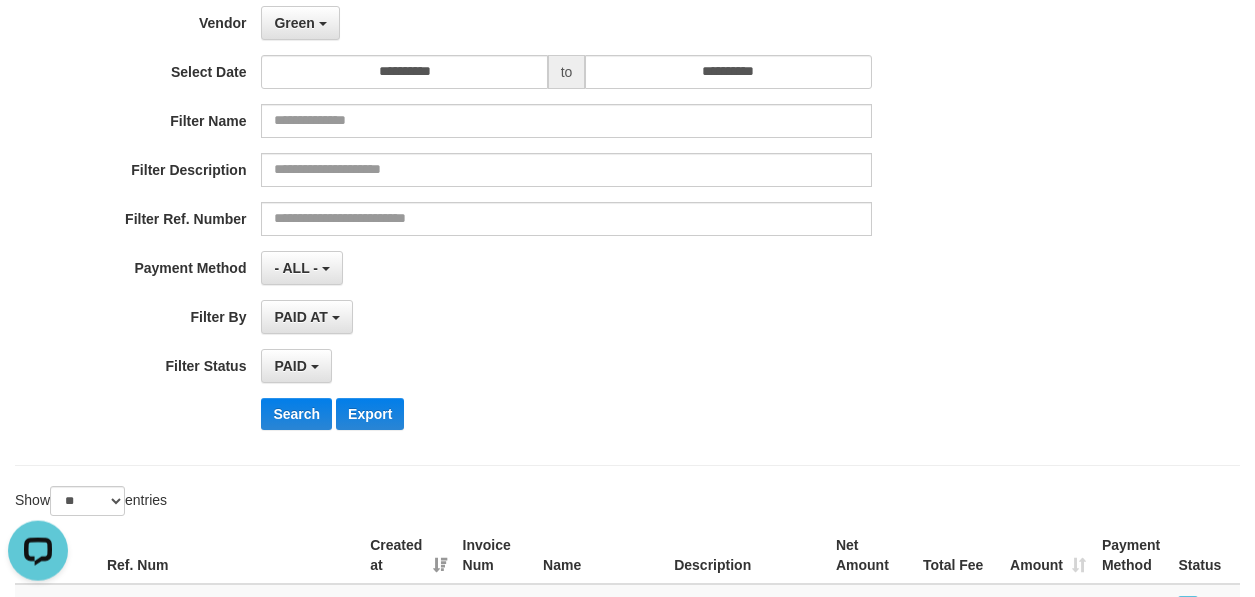 scroll, scrollTop: 204, scrollLeft: 0, axis: vertical 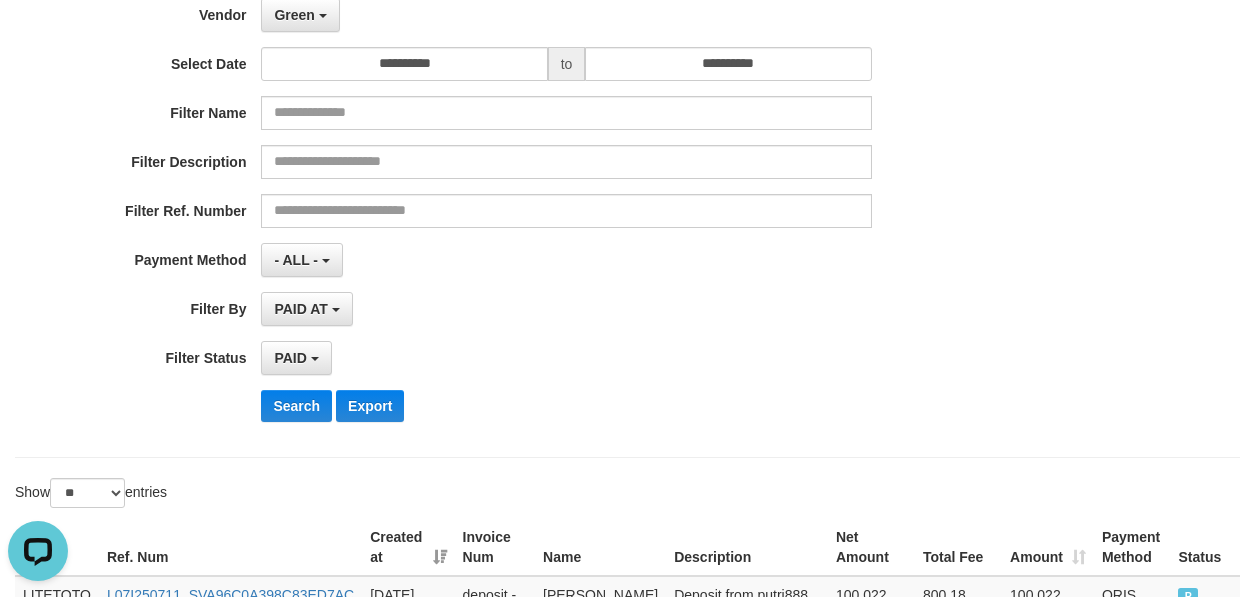 click on "**********" at bounding box center [523, 193] 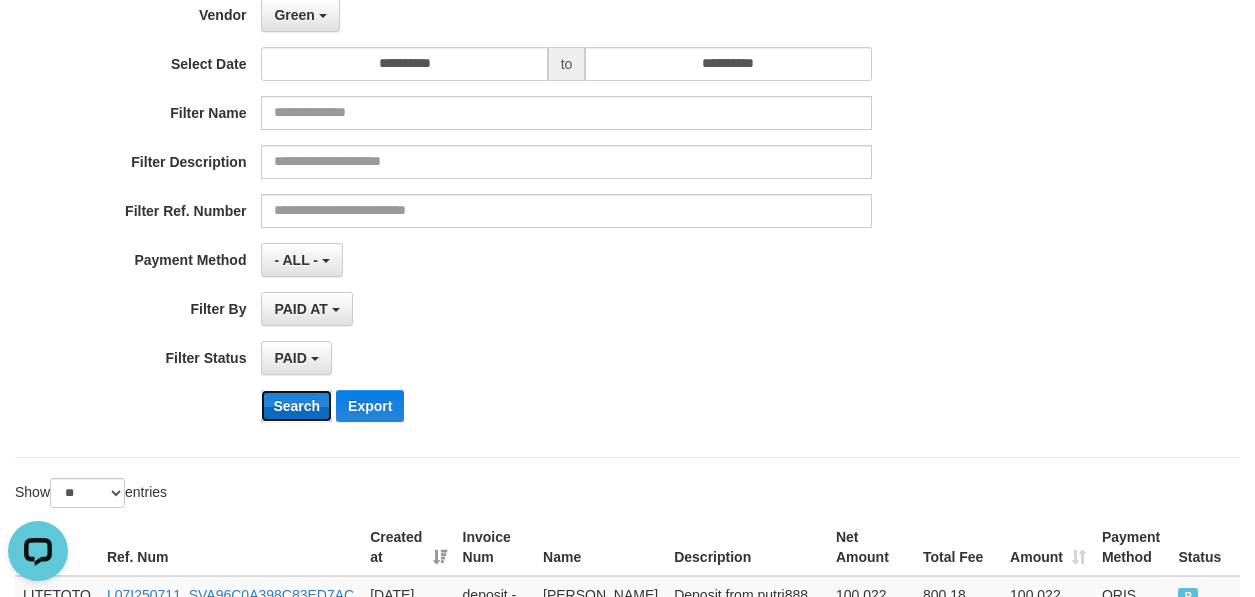 click on "Search" at bounding box center (296, 406) 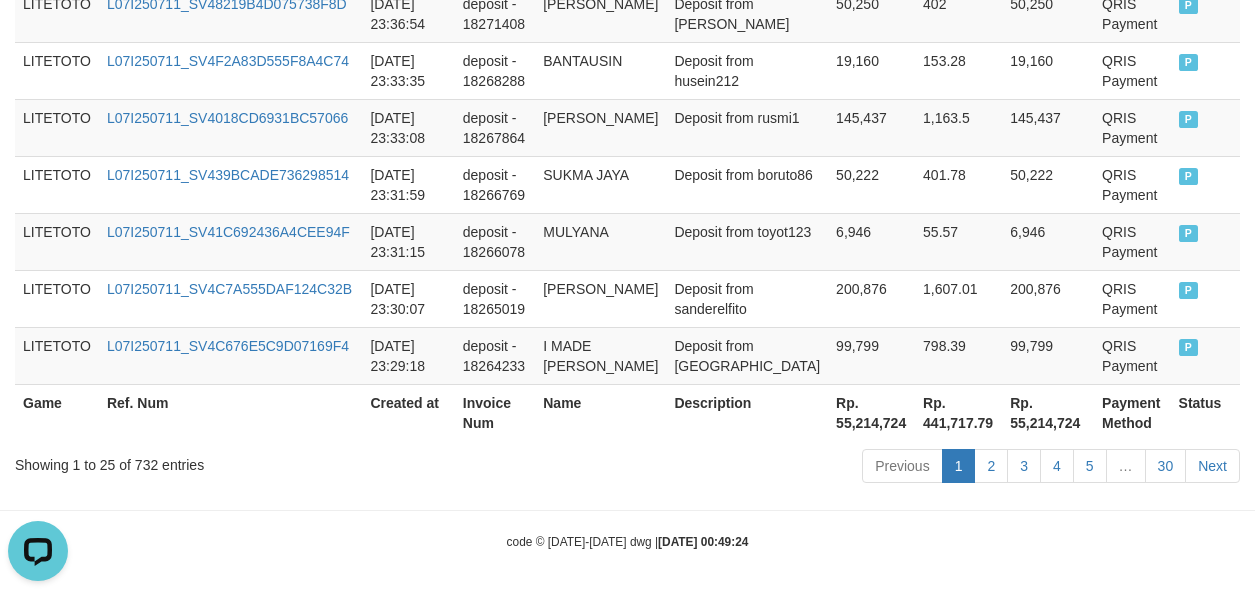 scroll, scrollTop: 1825, scrollLeft: 0, axis: vertical 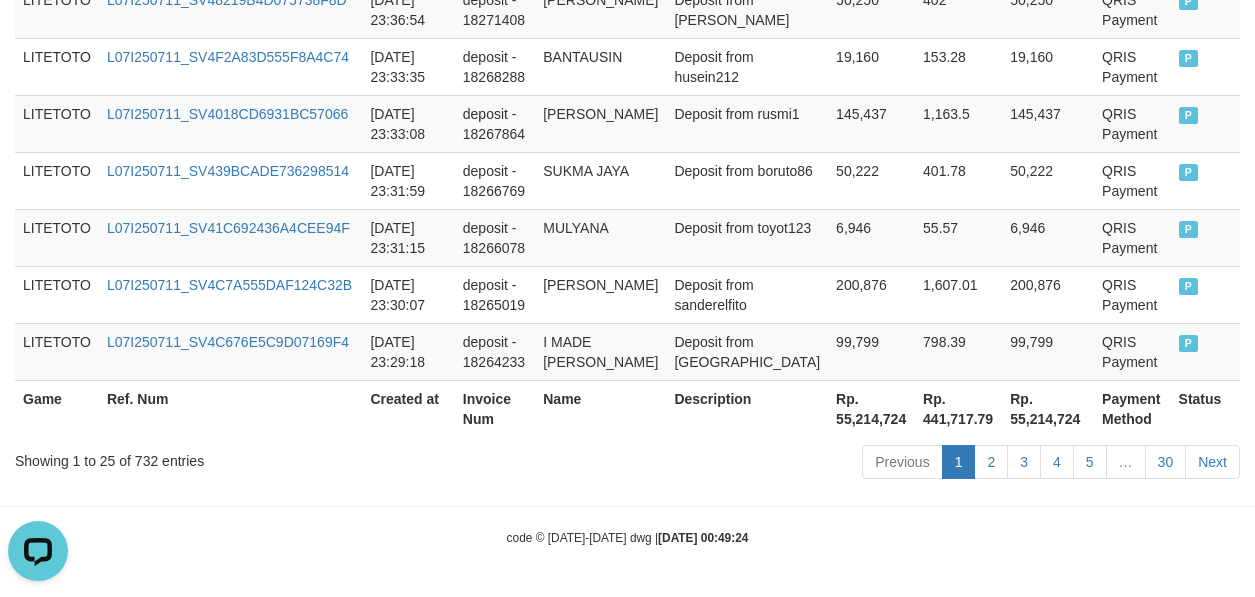 click on "Rp. 55,214,724" at bounding box center (871, 408) 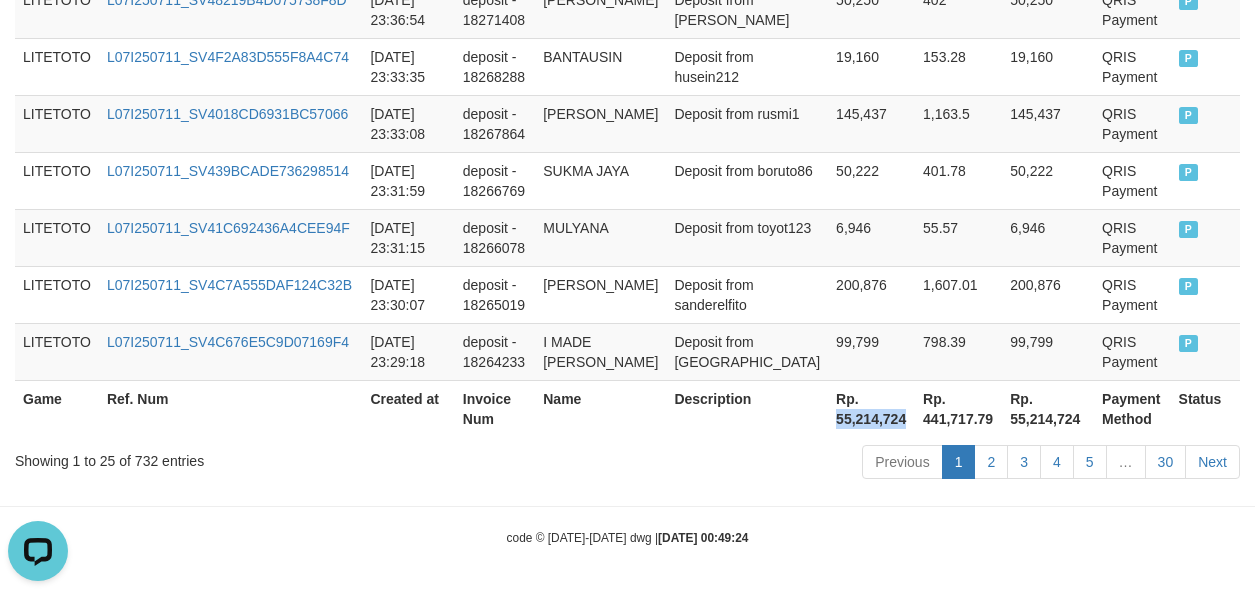 drag, startPoint x: 795, startPoint y: 420, endPoint x: 845, endPoint y: 418, distance: 50.039986 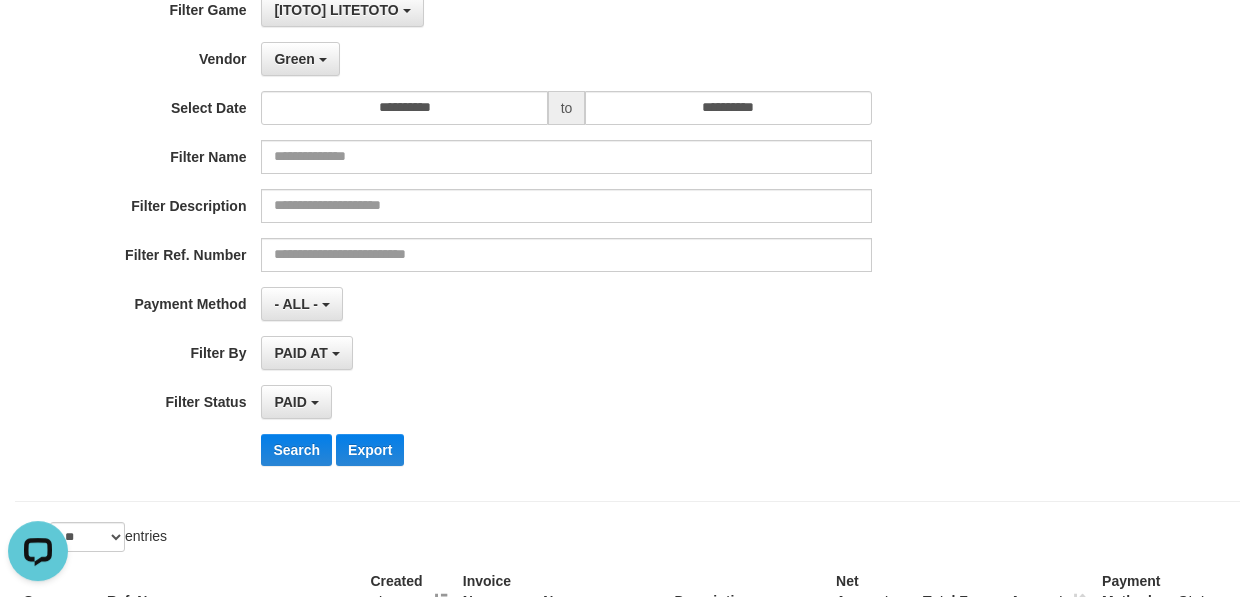 scroll, scrollTop: 0, scrollLeft: 0, axis: both 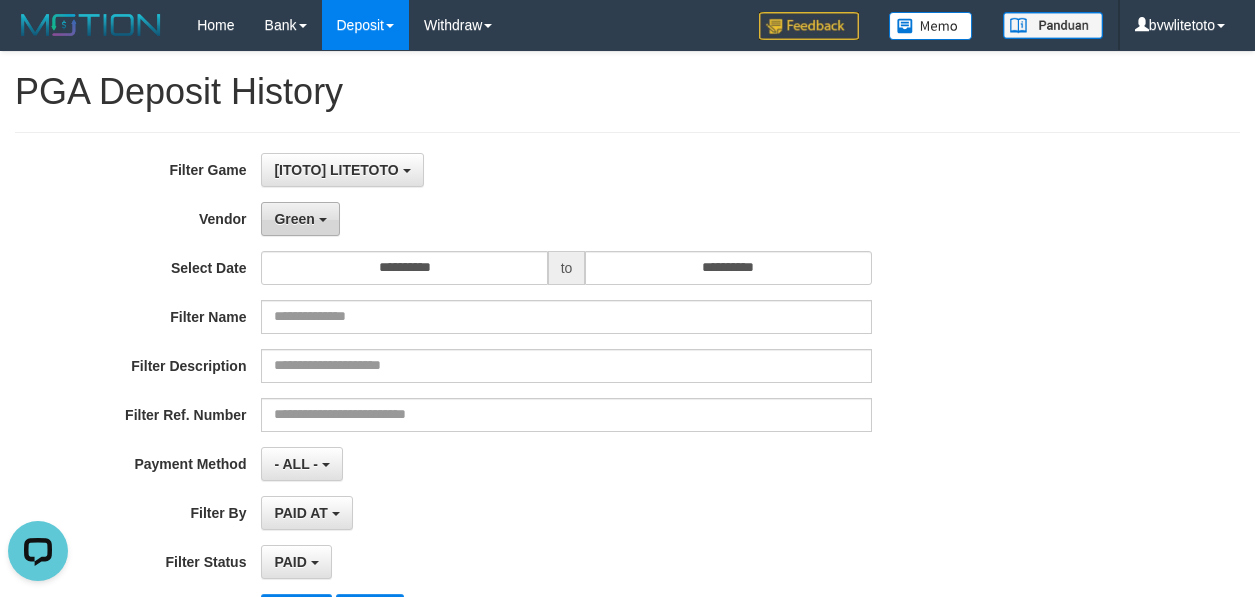 click on "Green" at bounding box center (294, 219) 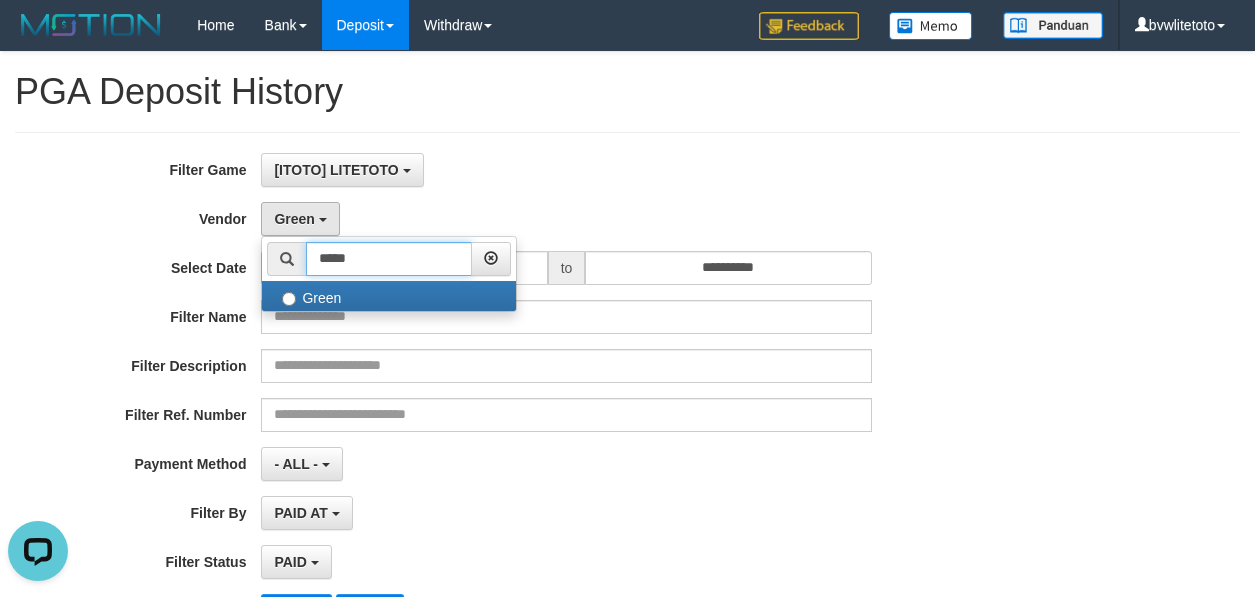 drag, startPoint x: 381, startPoint y: 260, endPoint x: -99, endPoint y: 311, distance: 482.70178 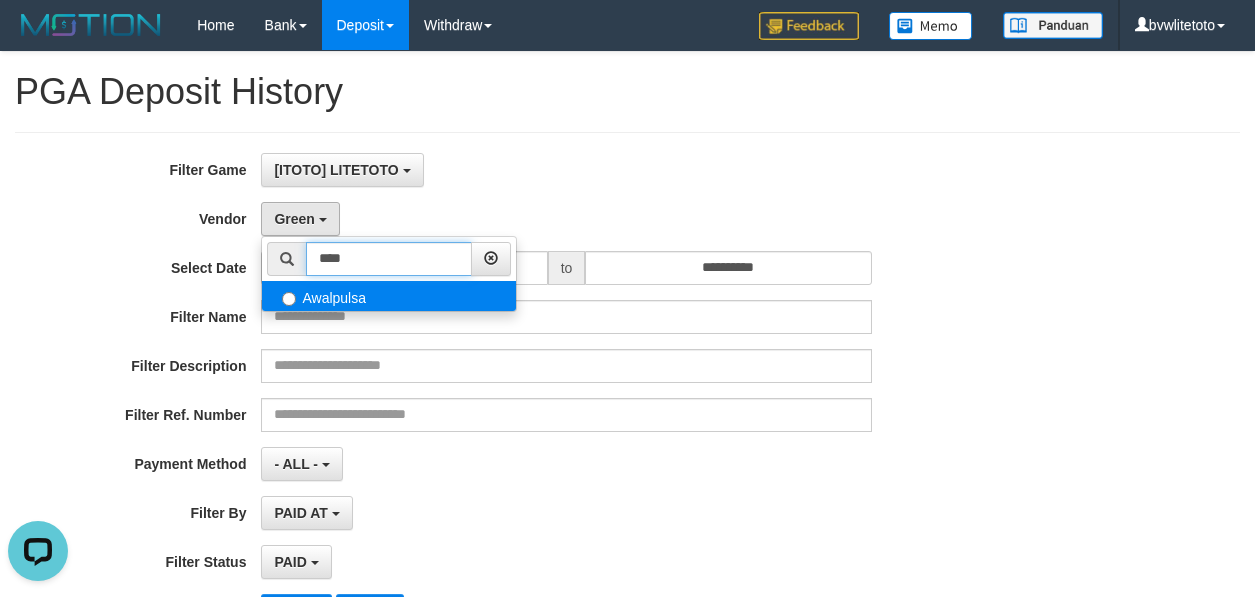 type on "****" 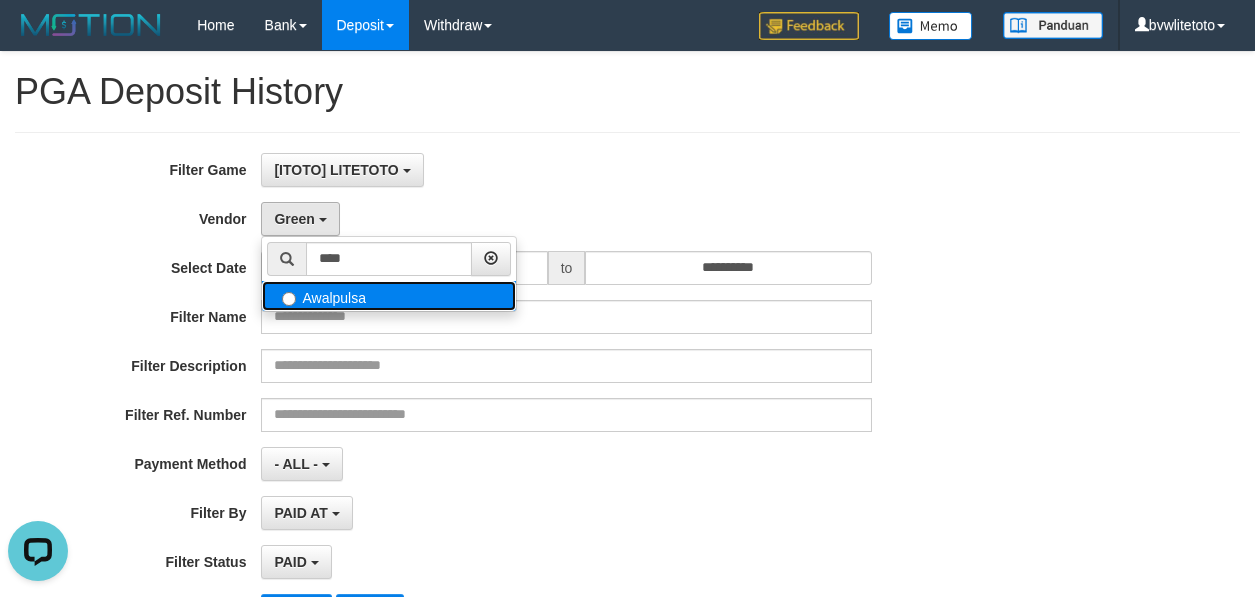 click on "Awalpulsa" at bounding box center [389, 296] 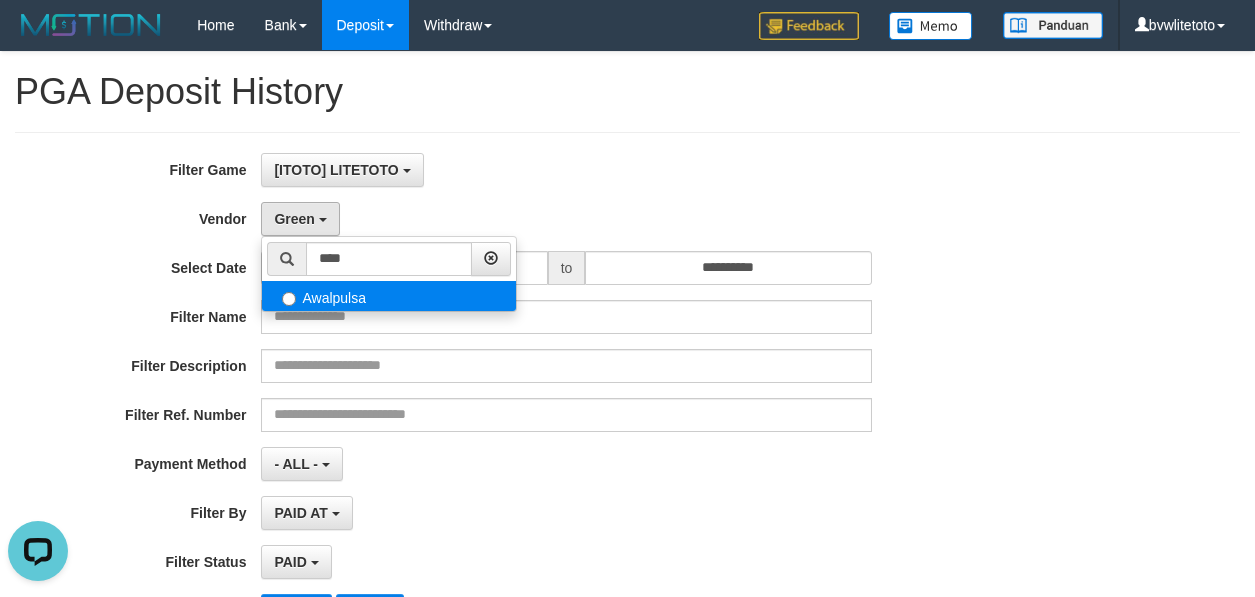 select on "**********" 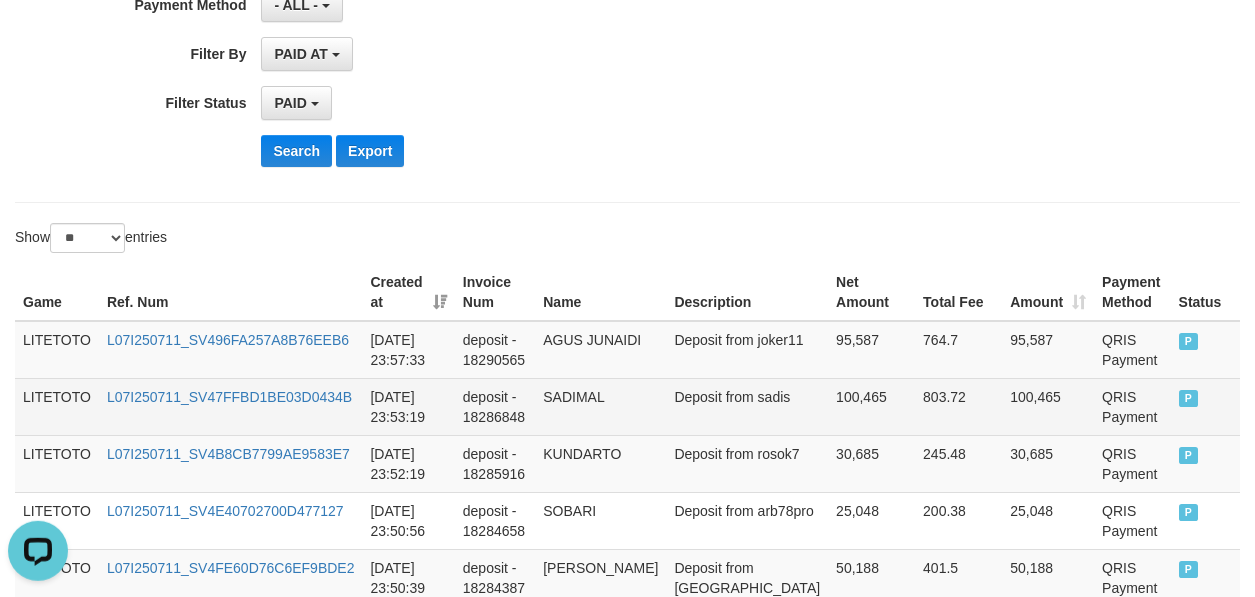 scroll, scrollTop: 408, scrollLeft: 0, axis: vertical 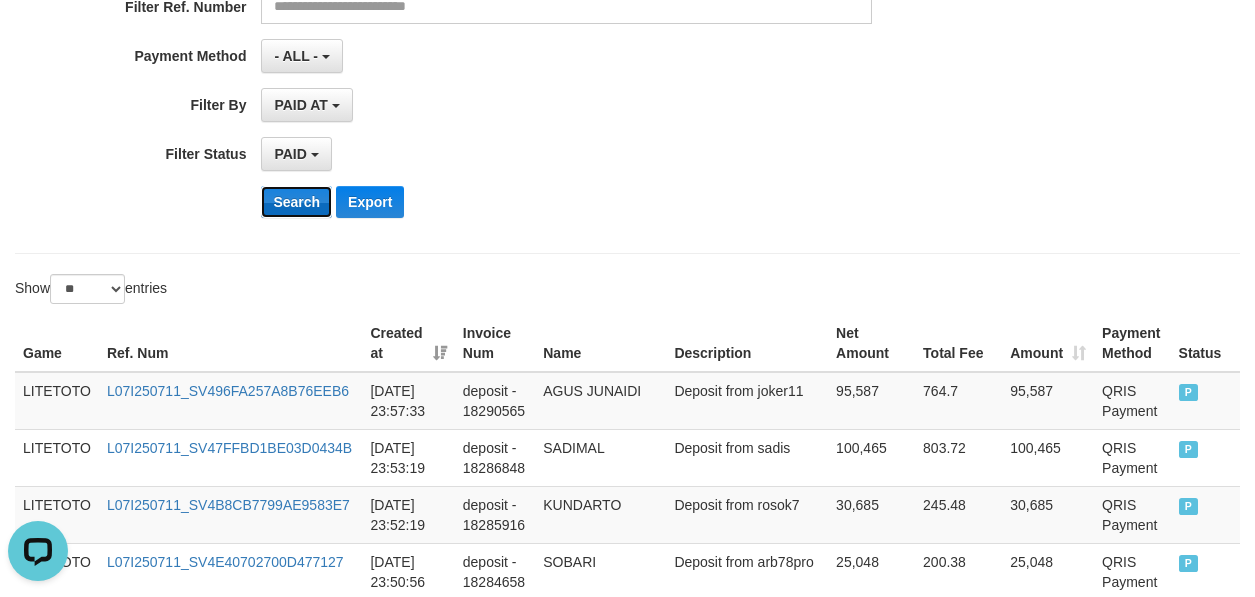 click on "Search" at bounding box center [296, 202] 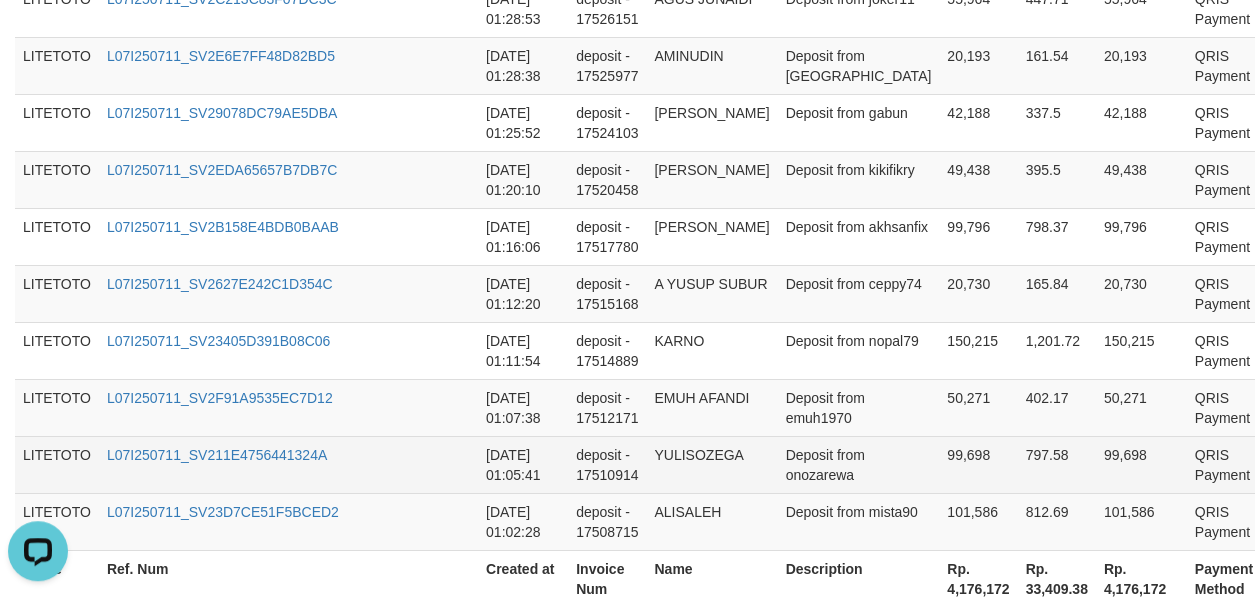 scroll, scrollTop: 1825, scrollLeft: 0, axis: vertical 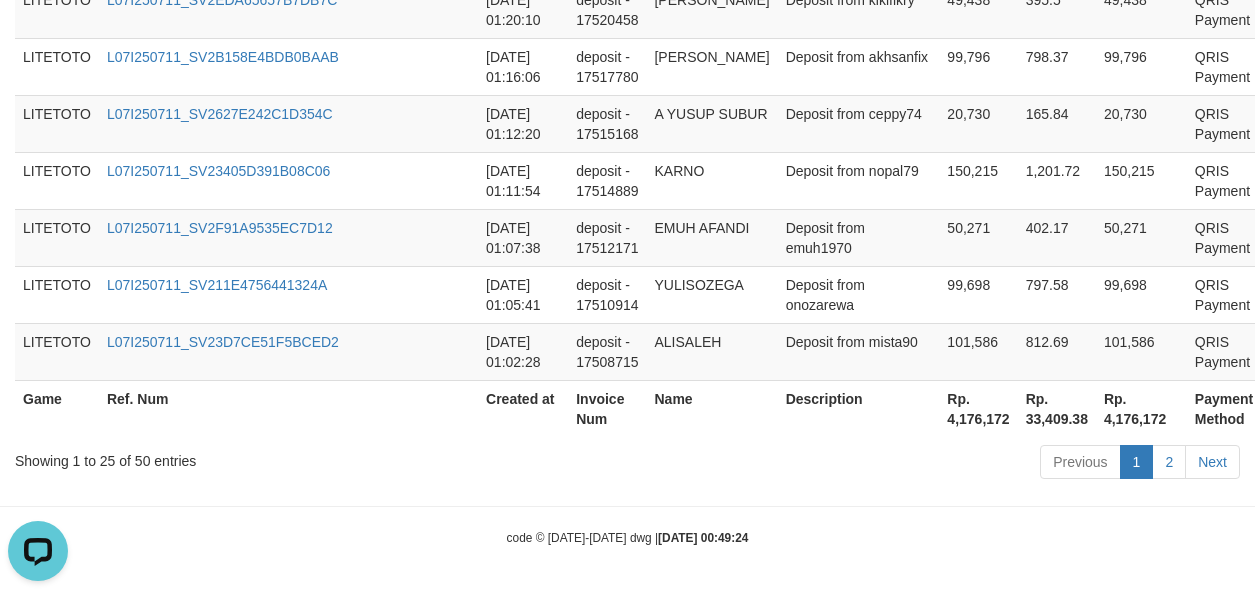 click on "Rp. 4,176,172" at bounding box center [978, 408] 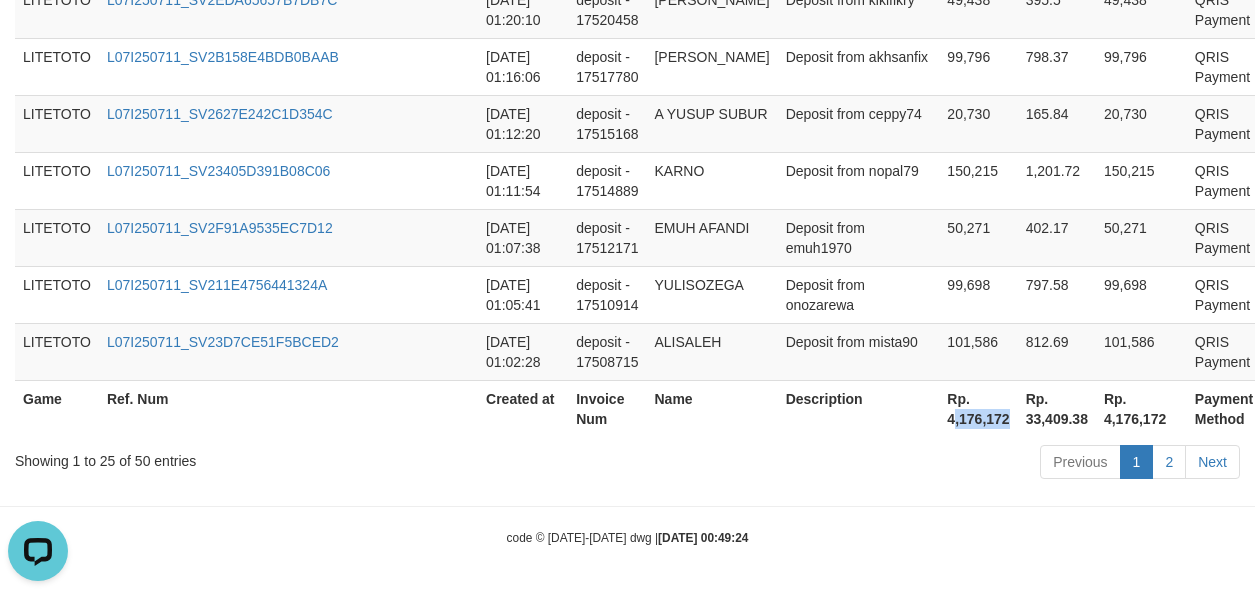 click on "Rp. 4,176,172" at bounding box center (978, 408) 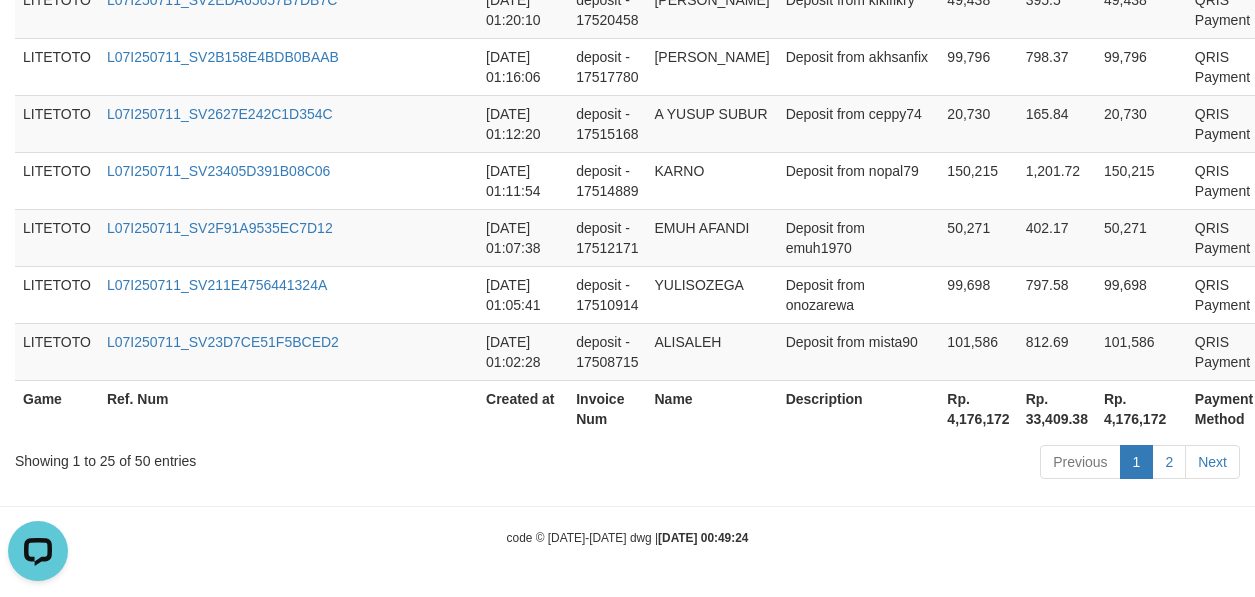 click on "Rp. 4,176,172" at bounding box center [978, 408] 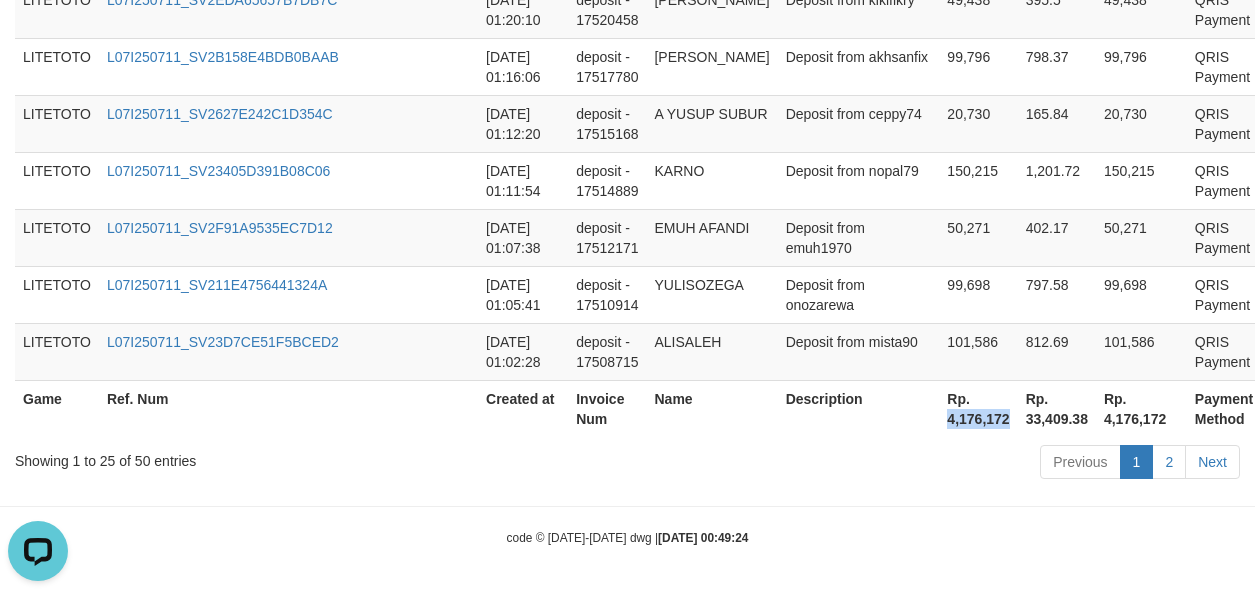 drag, startPoint x: 774, startPoint y: 420, endPoint x: 816, endPoint y: 425, distance: 42.296574 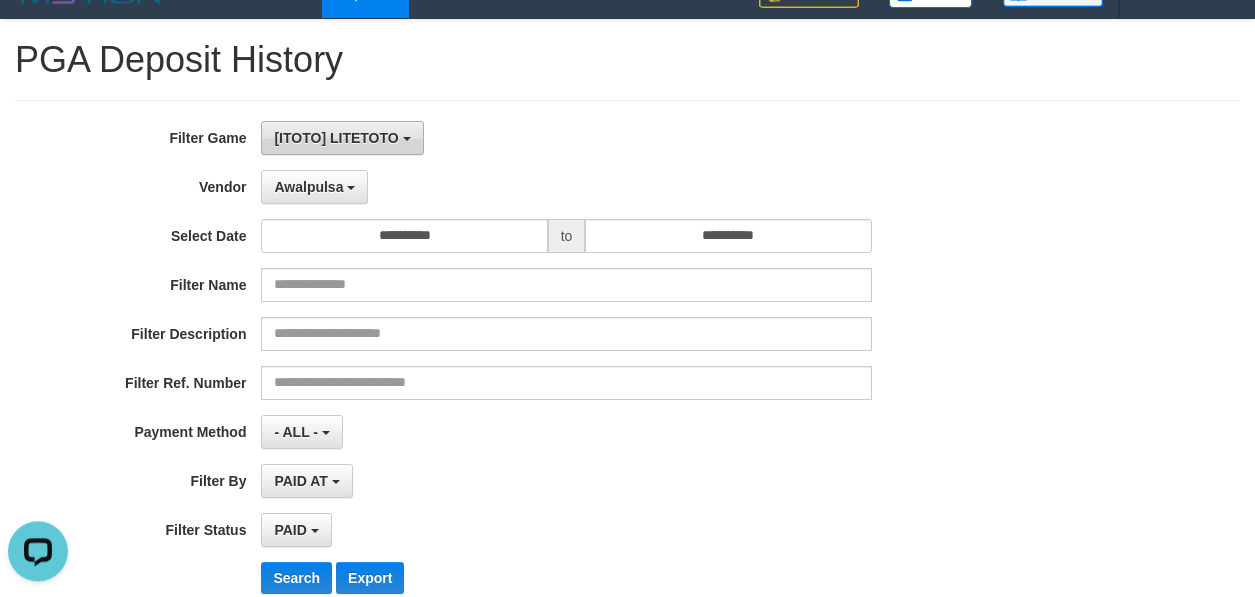 scroll, scrollTop: 0, scrollLeft: 0, axis: both 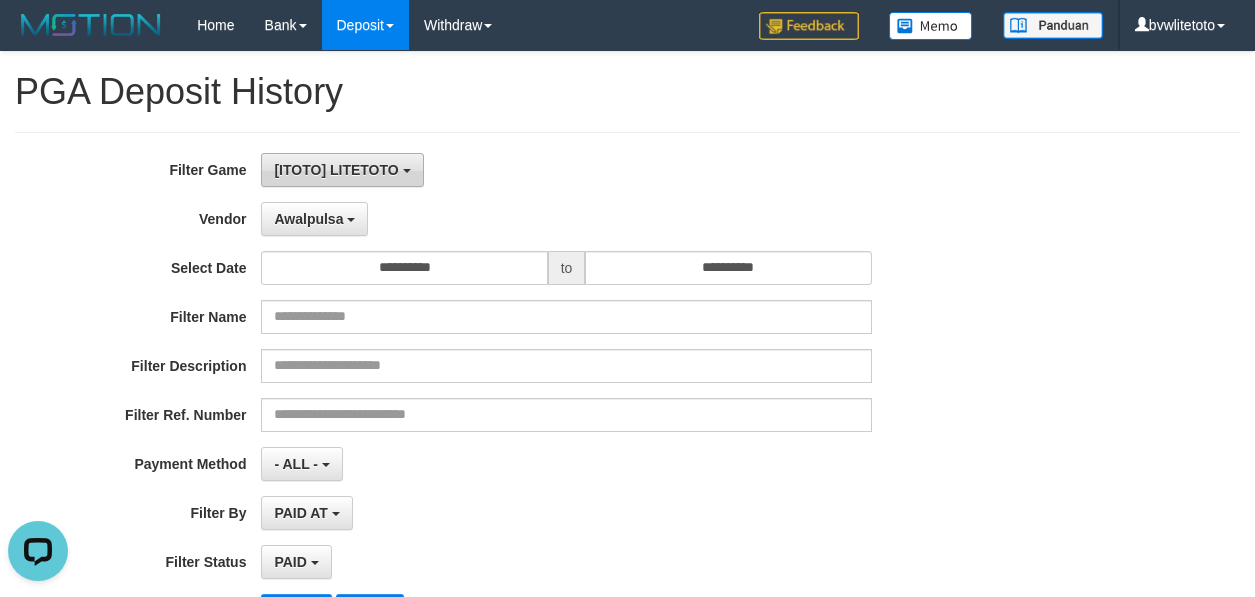 click on "[ITOTO] LITETOTO" at bounding box center [336, 170] 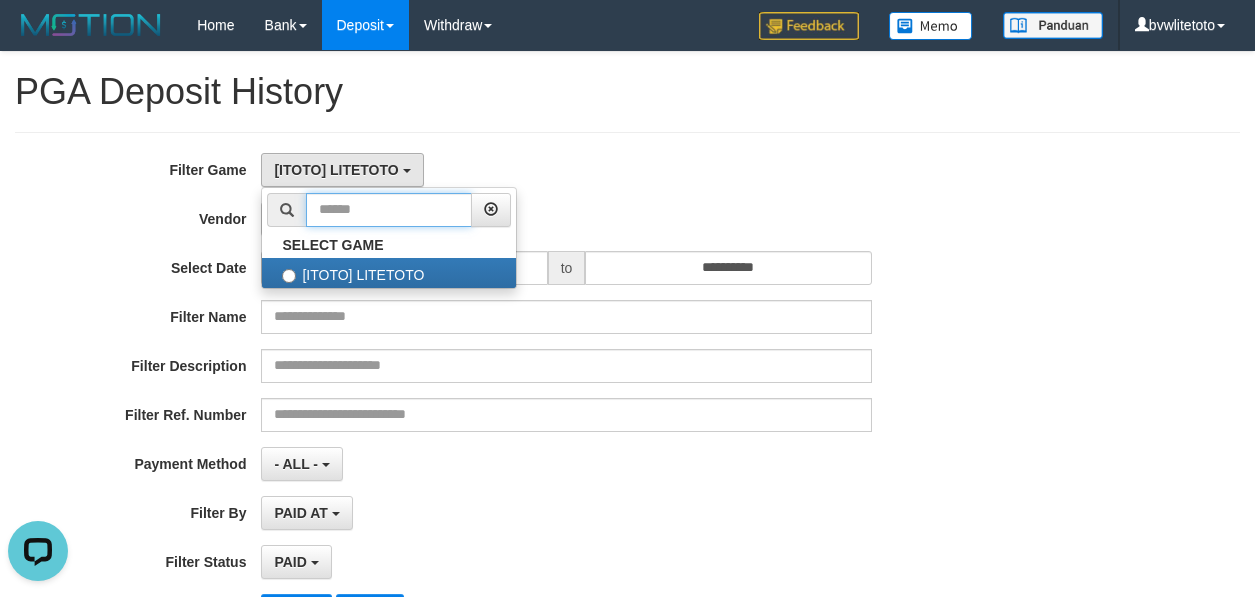 drag, startPoint x: 376, startPoint y: 212, endPoint x: 319, endPoint y: 210, distance: 57.035076 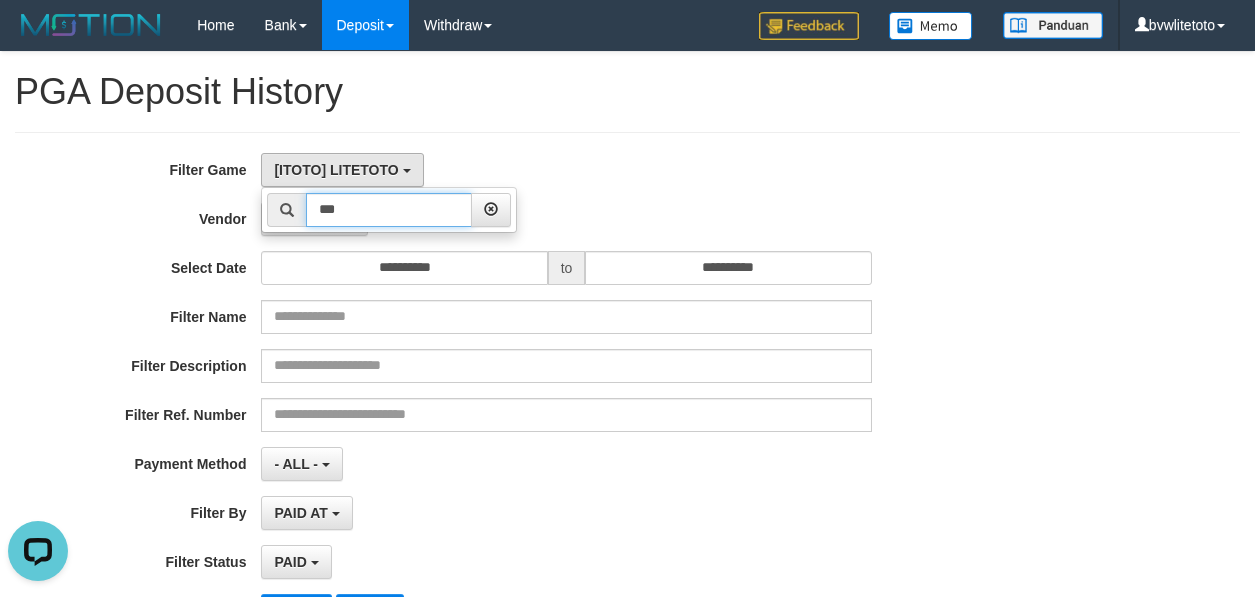 type on "***" 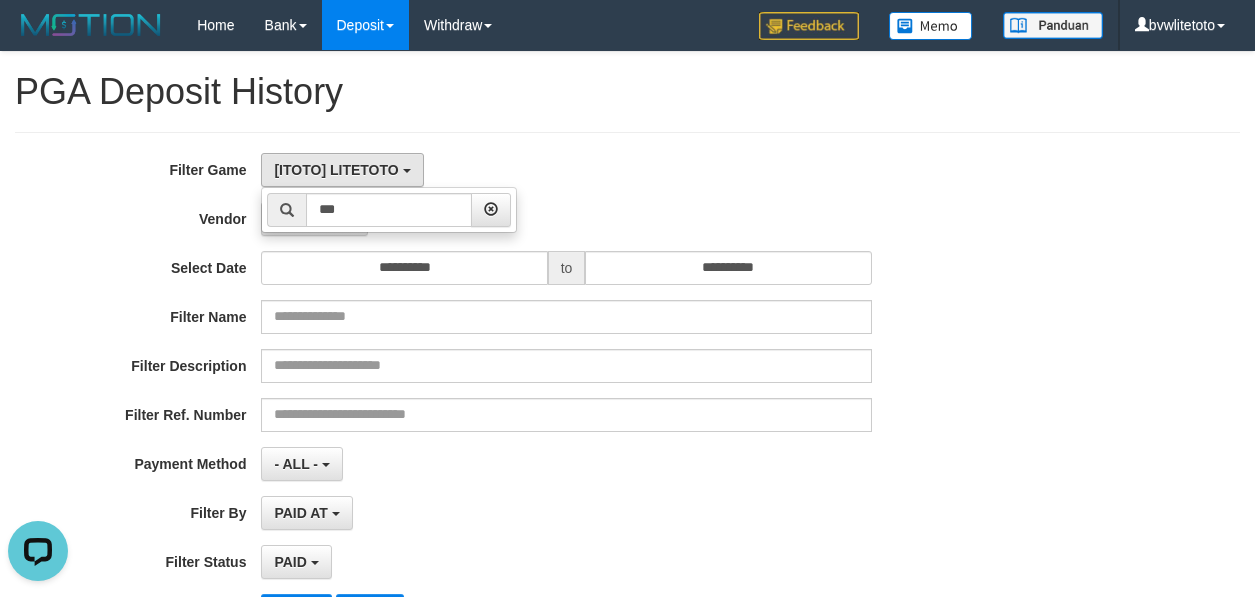 click on "[ITOTO] LITETOTO
***  SELECT GAME
[ITOTO] LITETOTO" at bounding box center (566, 170) 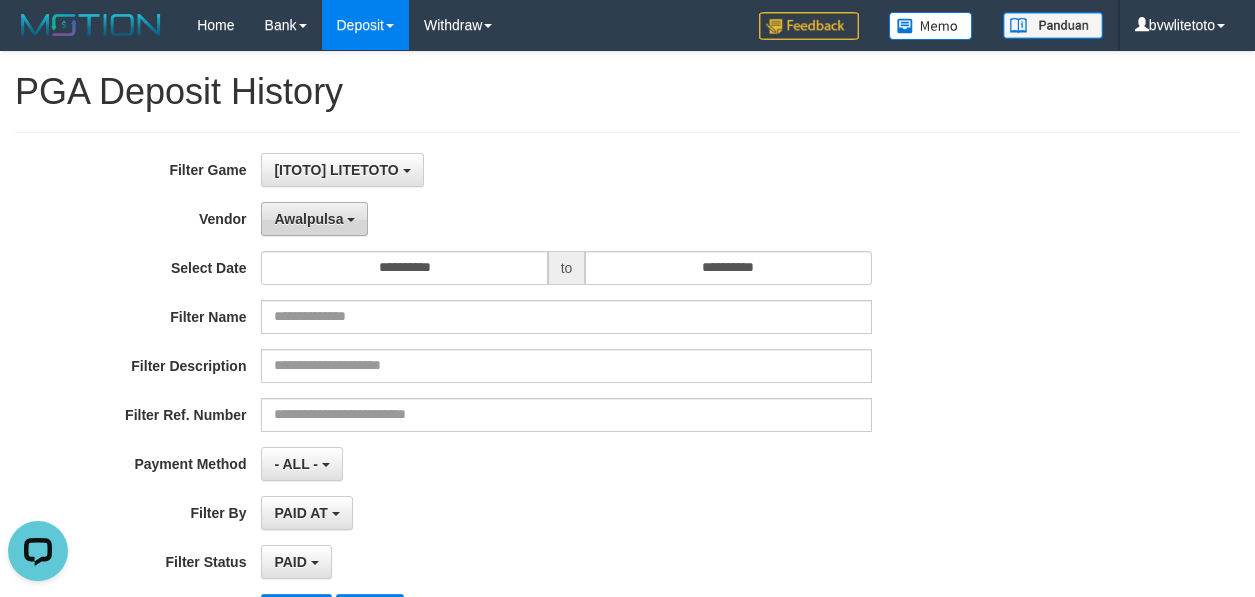 click on "Awalpulsa" at bounding box center (314, 219) 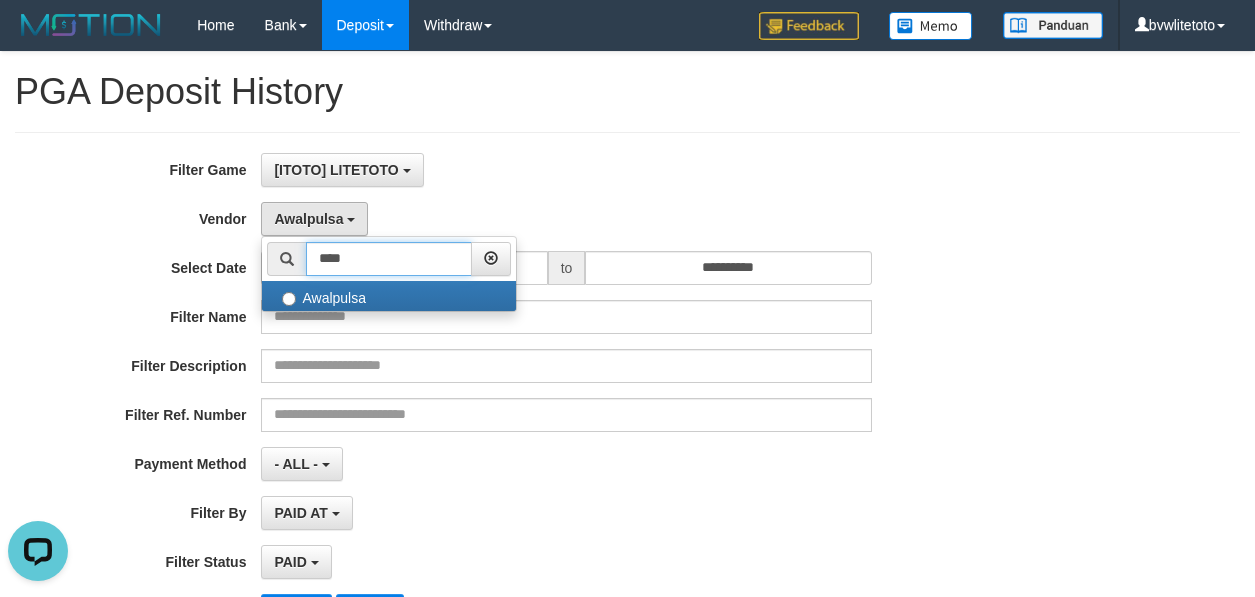 click on "****" at bounding box center (389, 259) 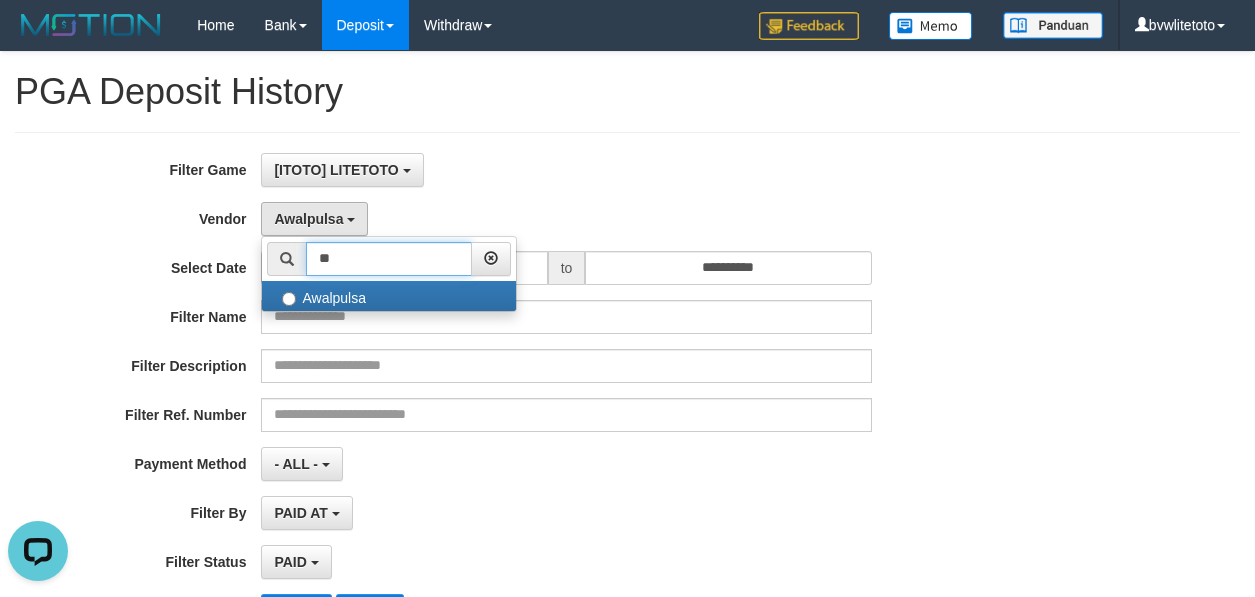 type on "*" 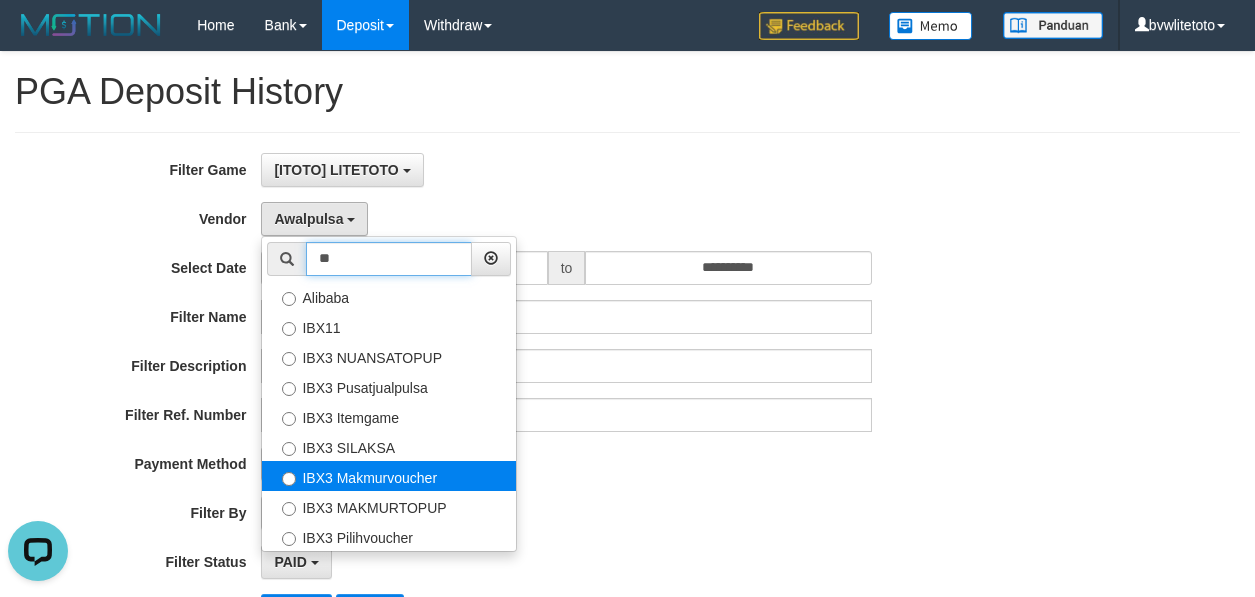 type on "**" 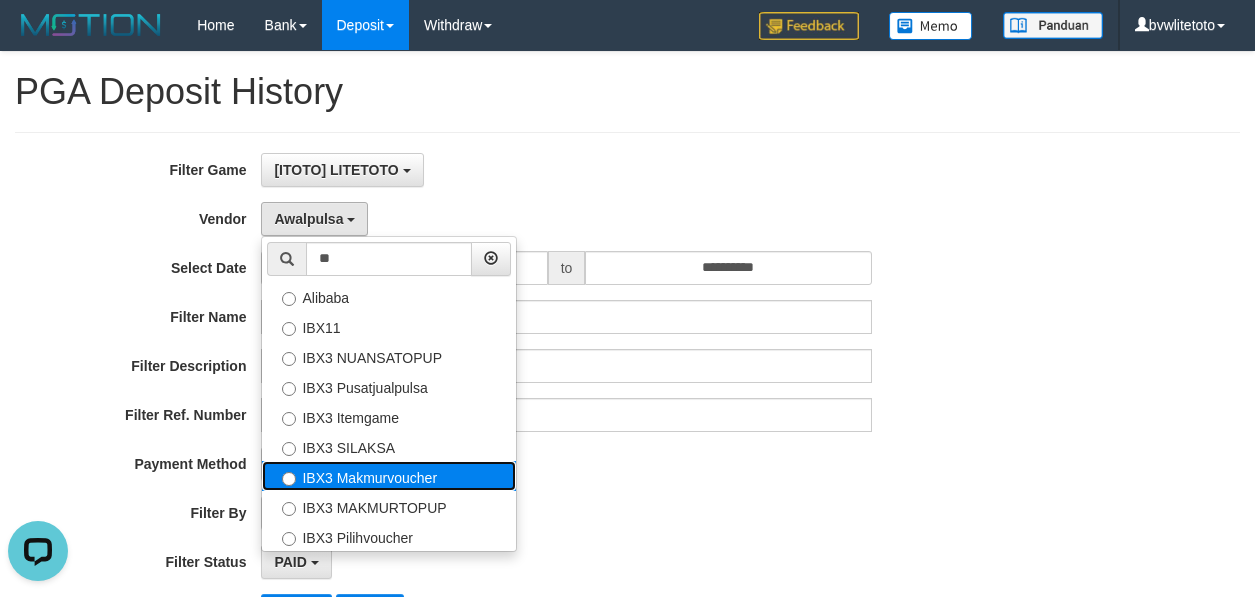 click on "IBX3 Makmurvoucher" at bounding box center [389, 476] 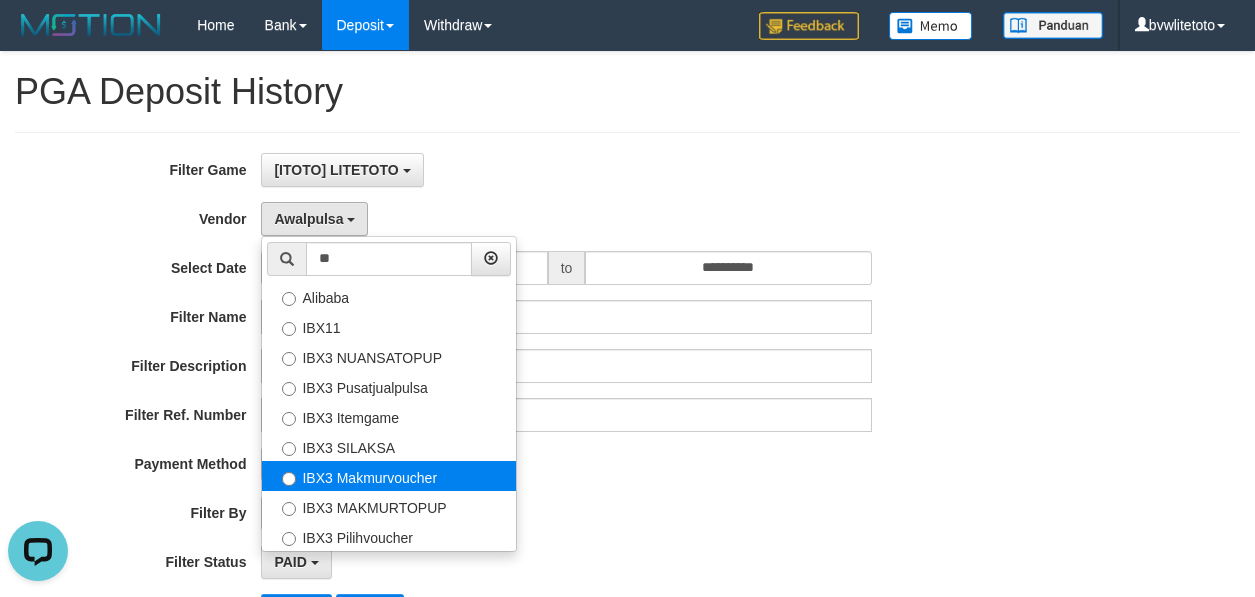 select on "**********" 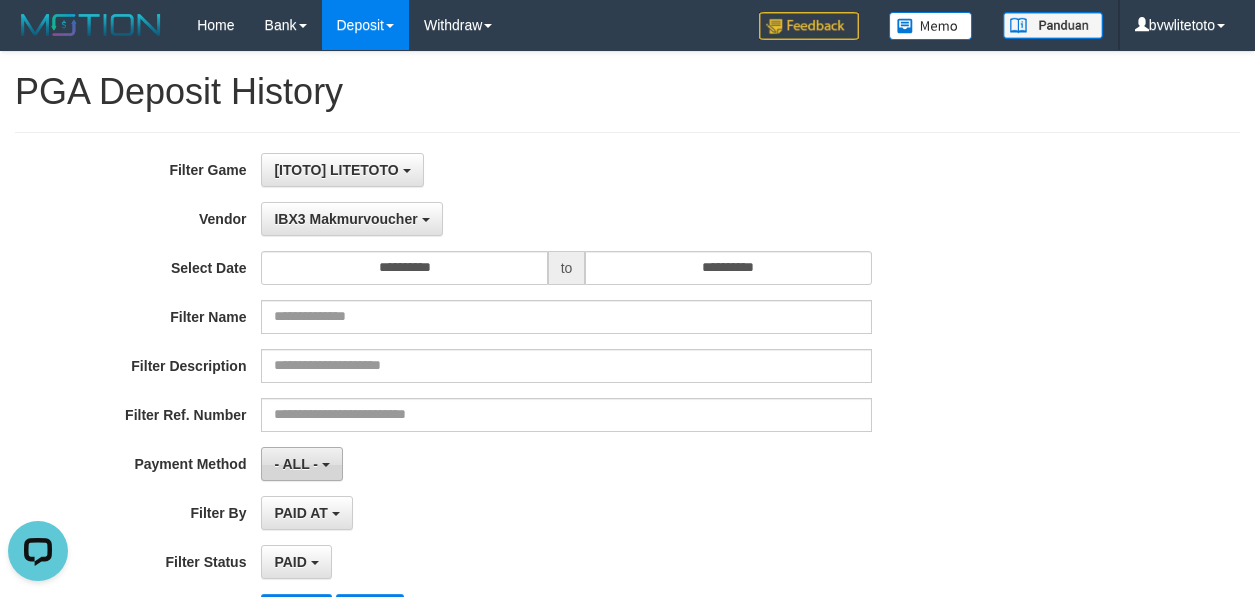 scroll, scrollTop: 408, scrollLeft: 0, axis: vertical 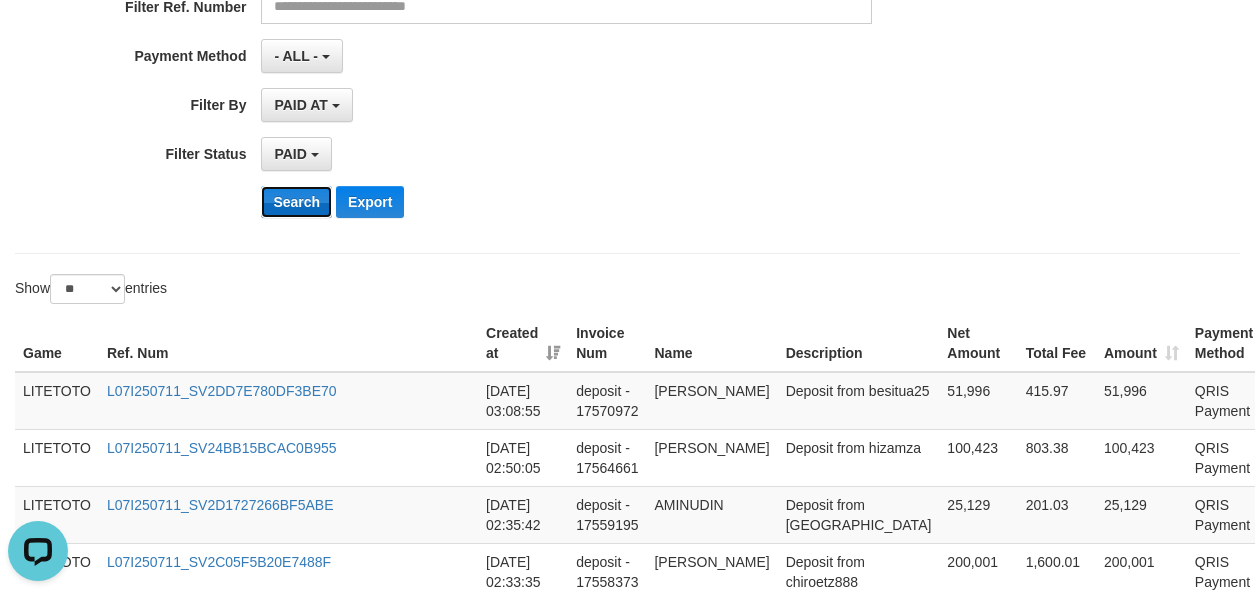 click on "Search" at bounding box center (296, 202) 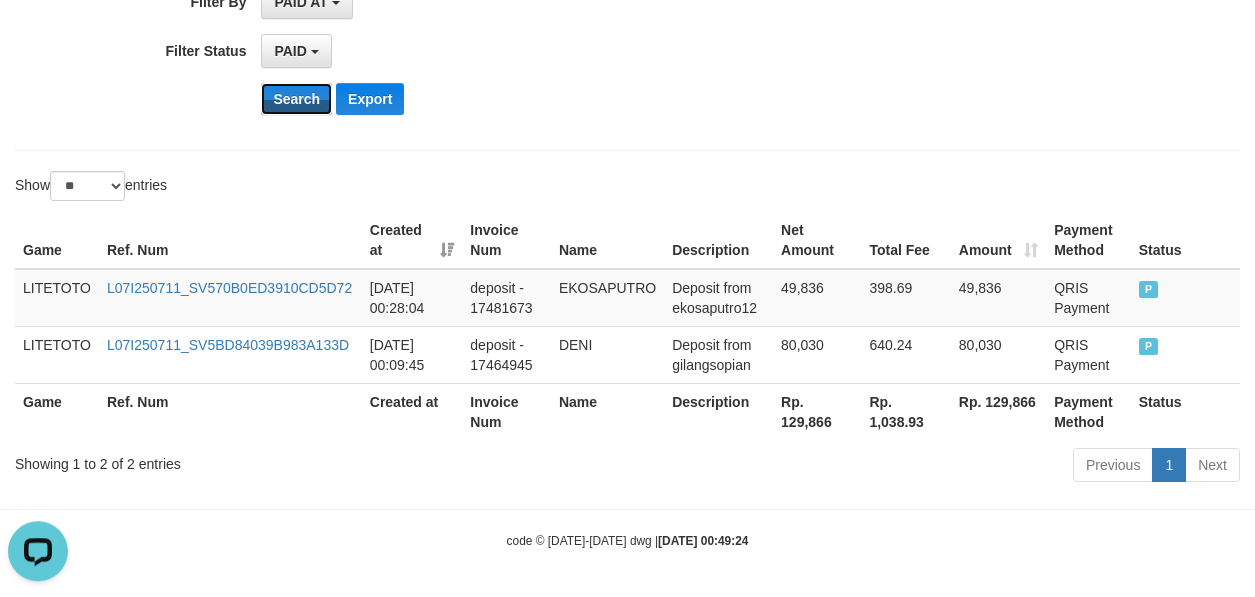 scroll, scrollTop: 514, scrollLeft: 0, axis: vertical 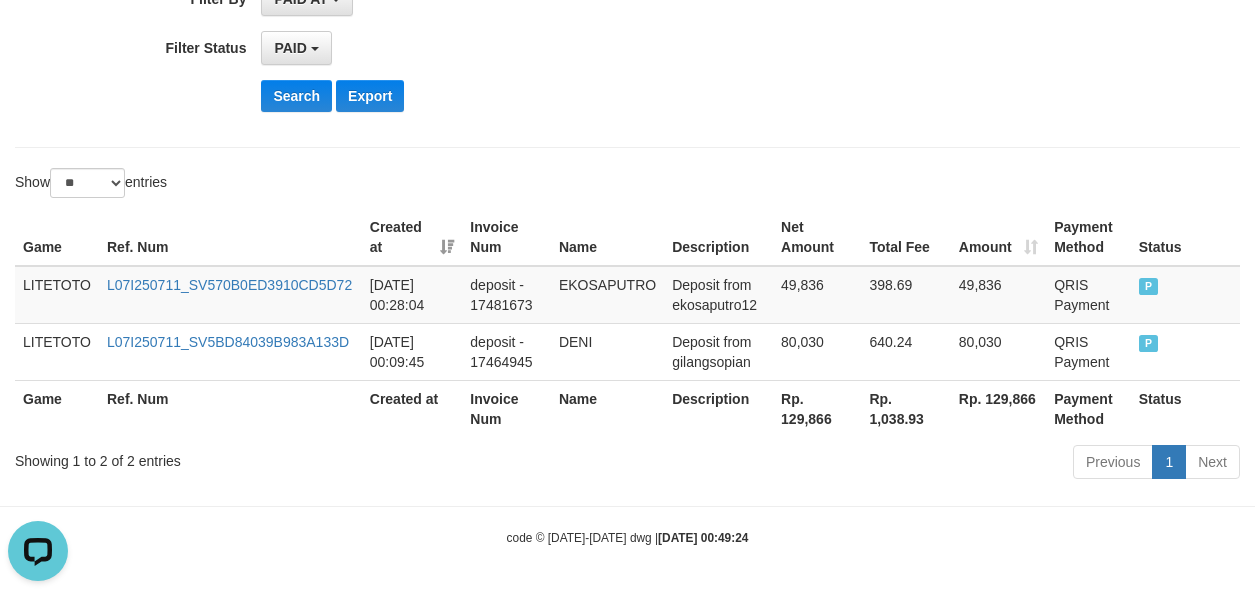 click on "Rp. 129,866" at bounding box center (817, 408) 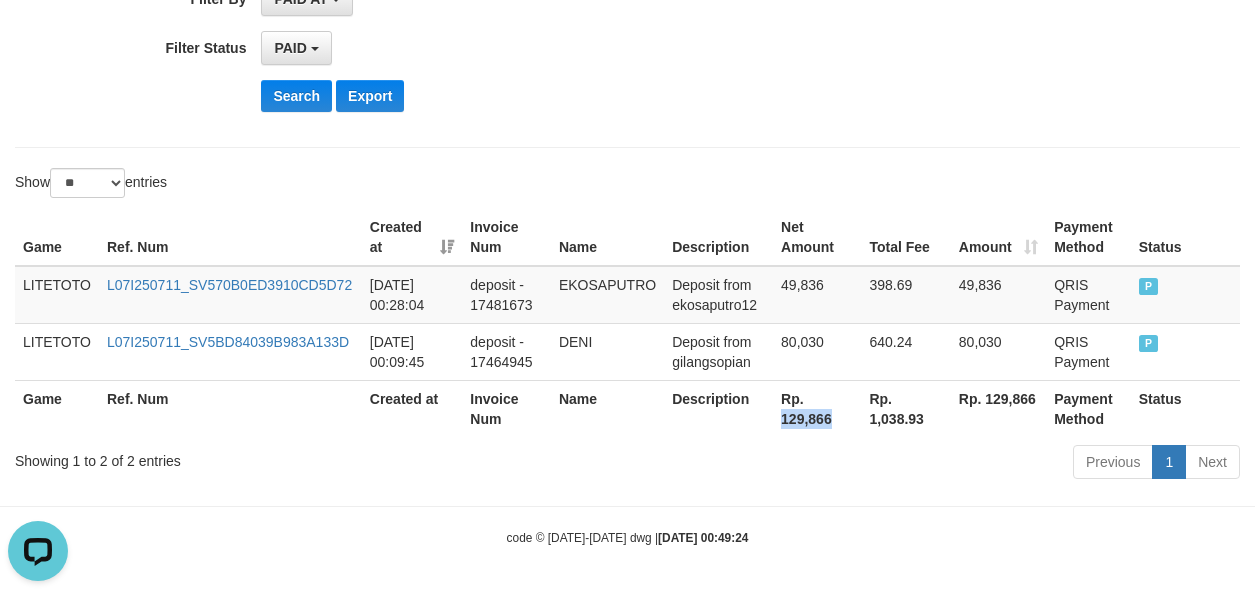 drag, startPoint x: 794, startPoint y: 416, endPoint x: 835, endPoint y: 418, distance: 41.04875 